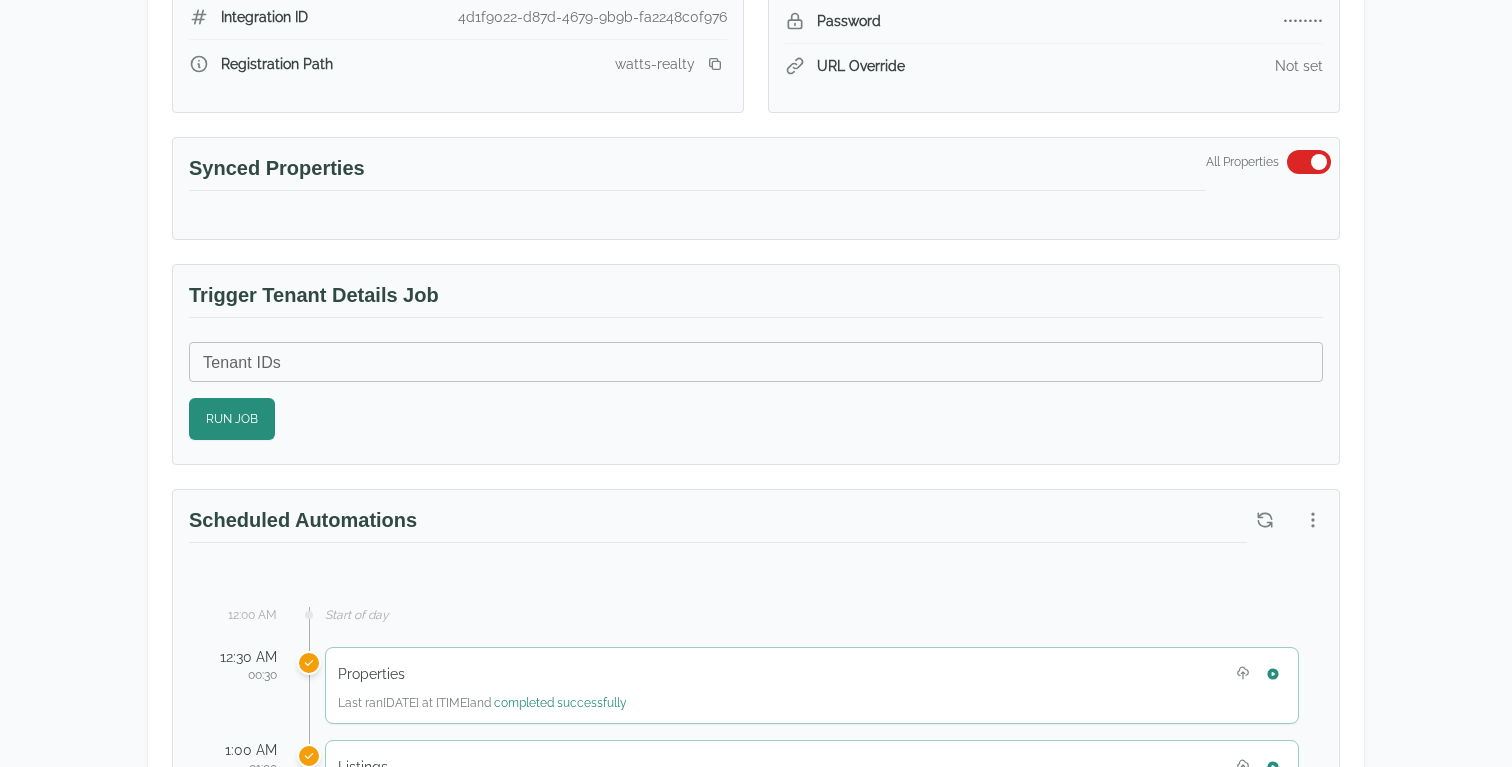 scroll, scrollTop: 0, scrollLeft: 0, axis: both 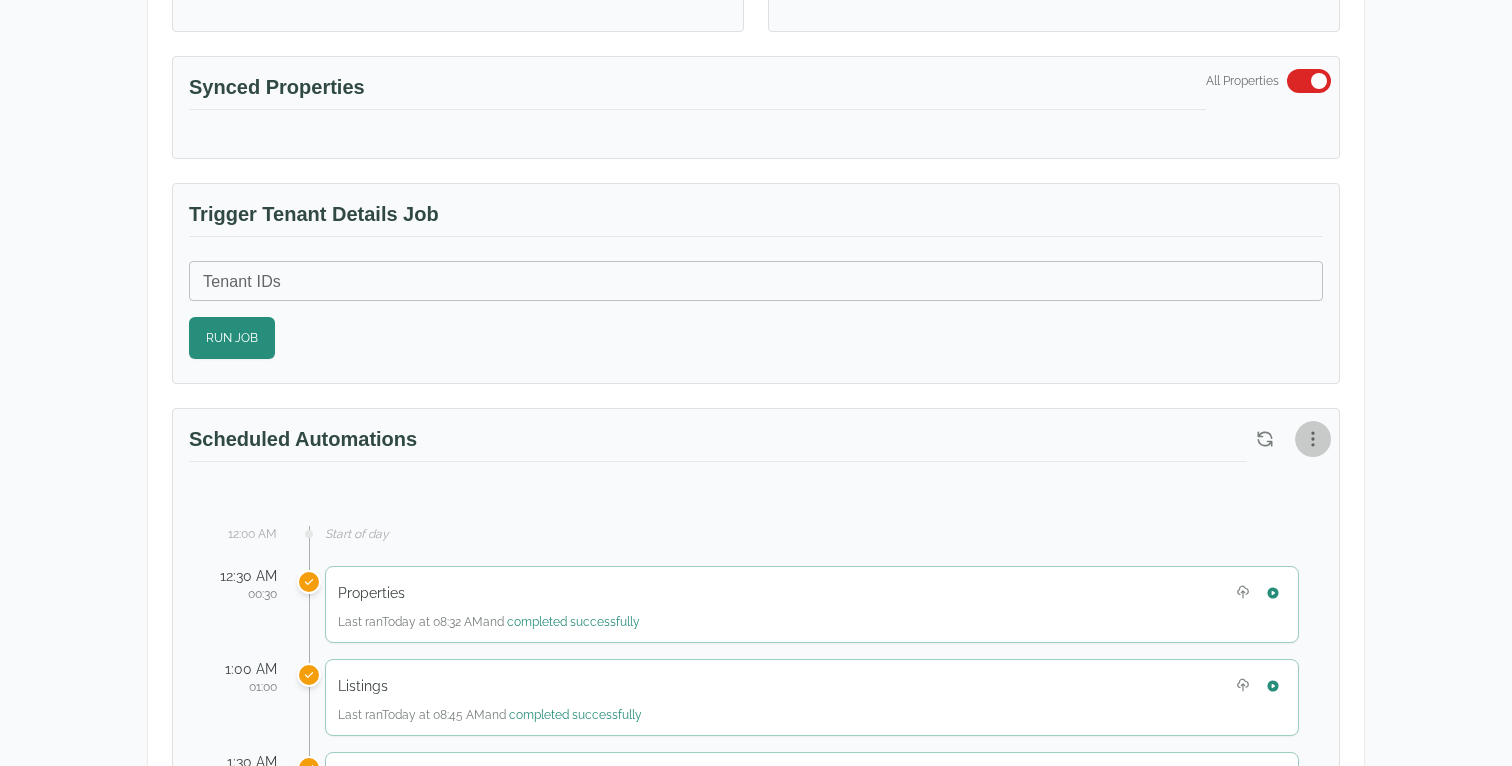 click at bounding box center (1313, 439) 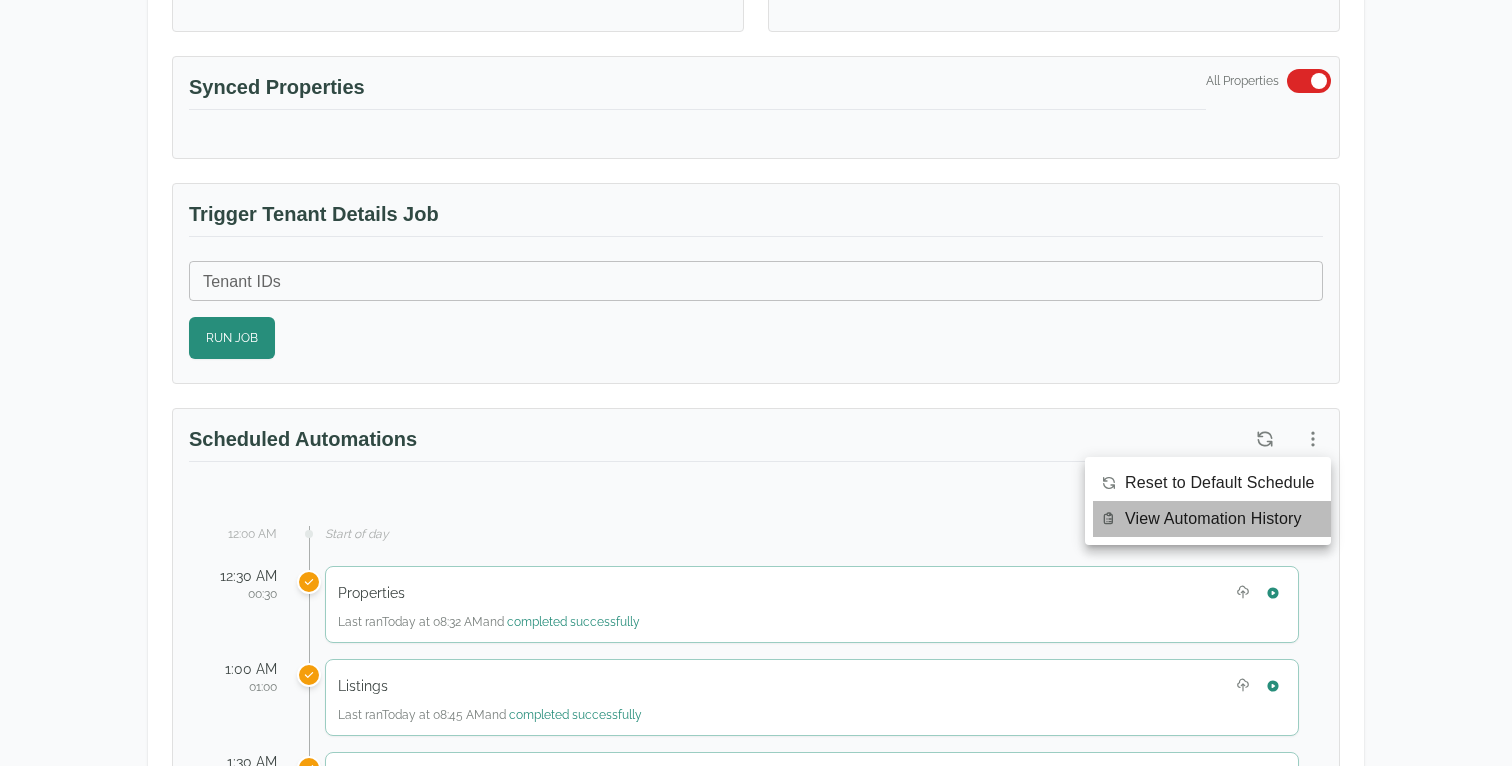 click on "View Automation History" at bounding box center (1213, 519) 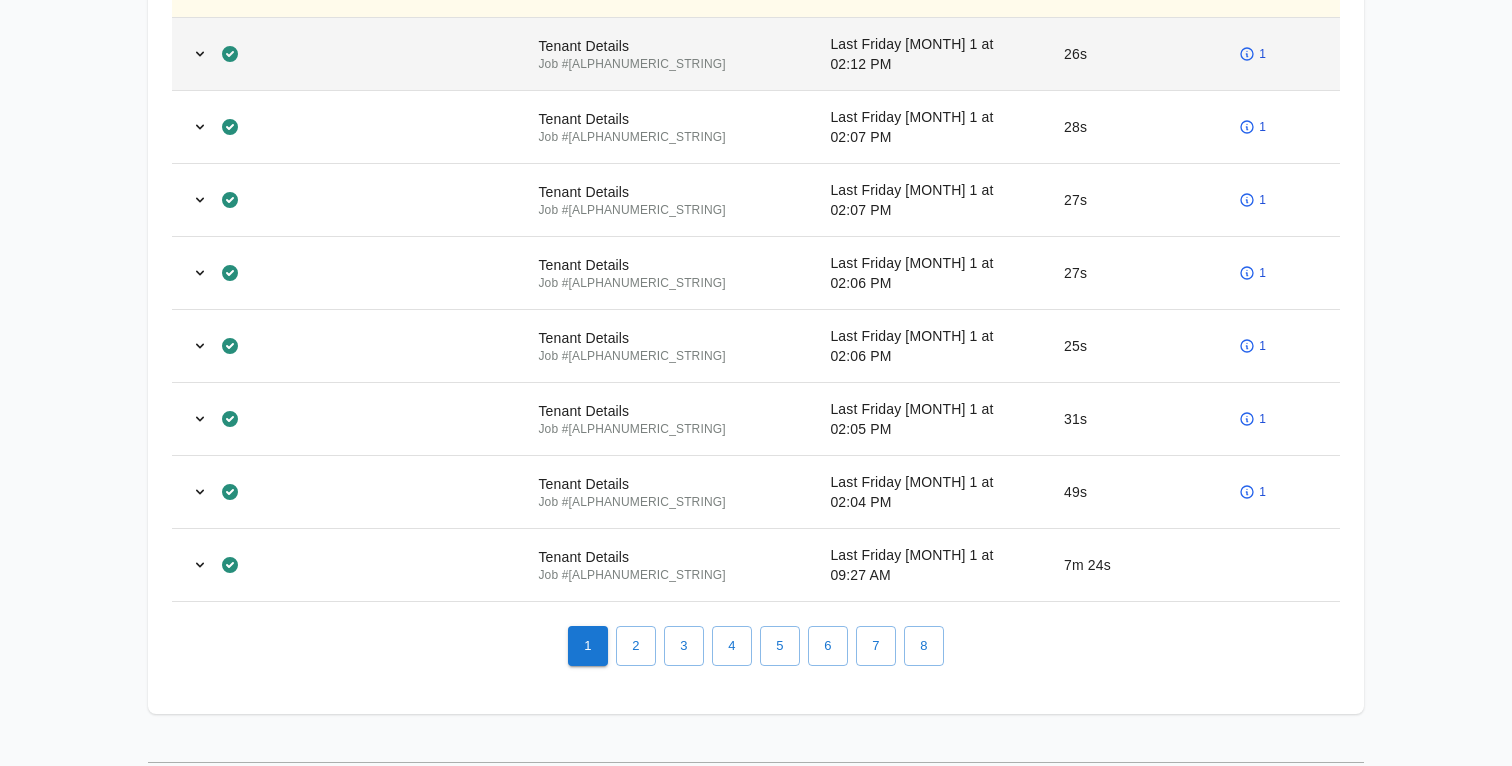 scroll, scrollTop: 1311, scrollLeft: 0, axis: vertical 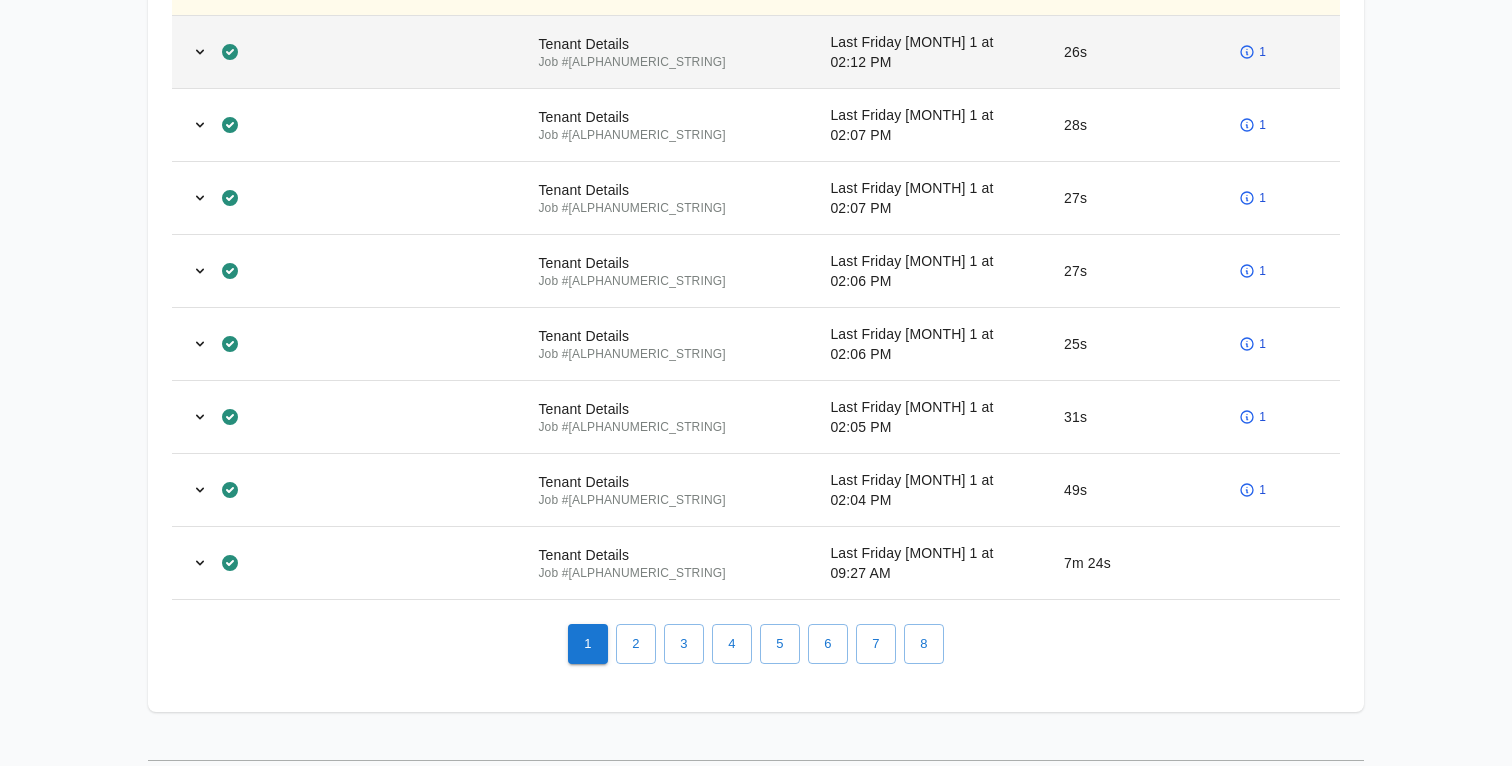 click on "26s" at bounding box center (1135, 51) 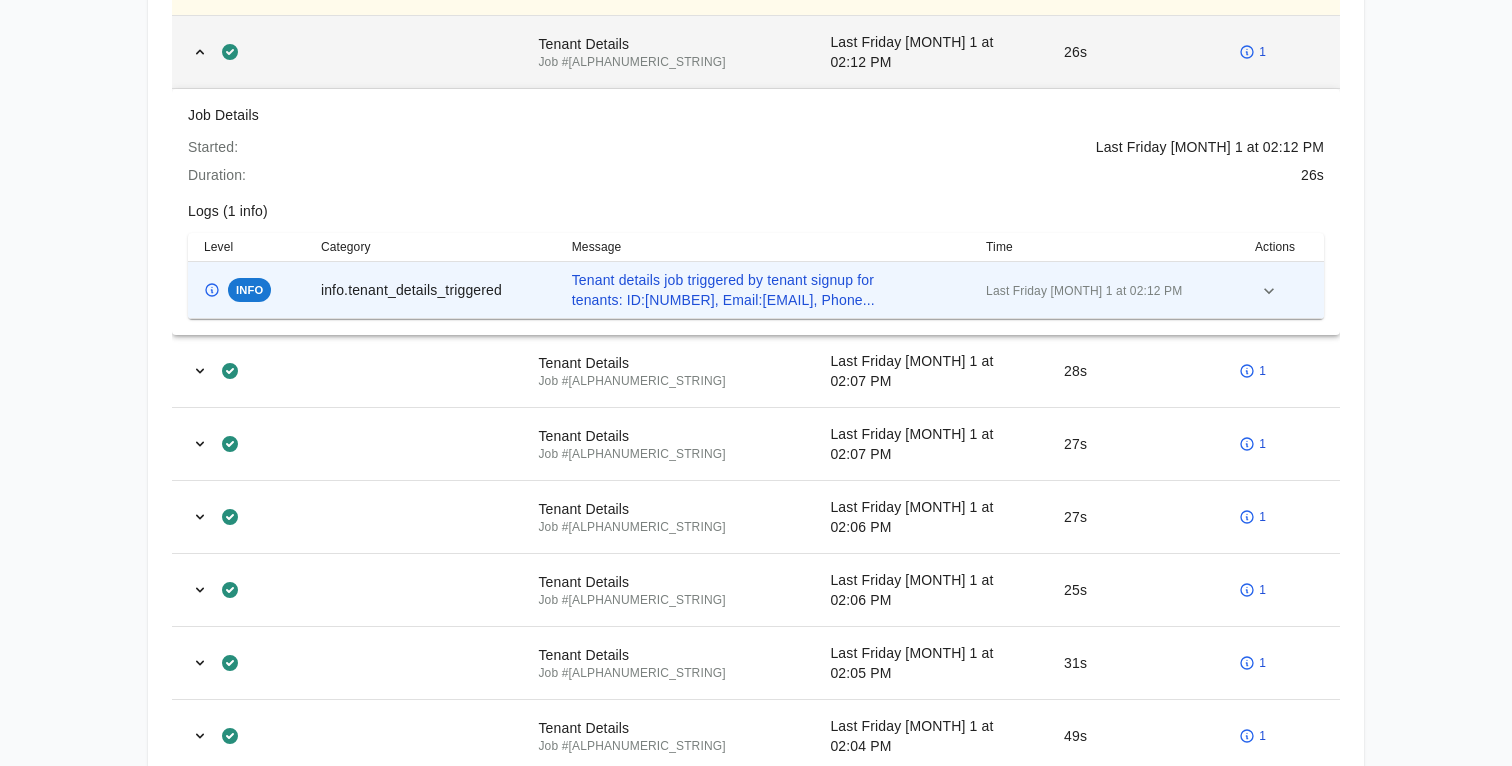 click on "26s" at bounding box center [1135, 51] 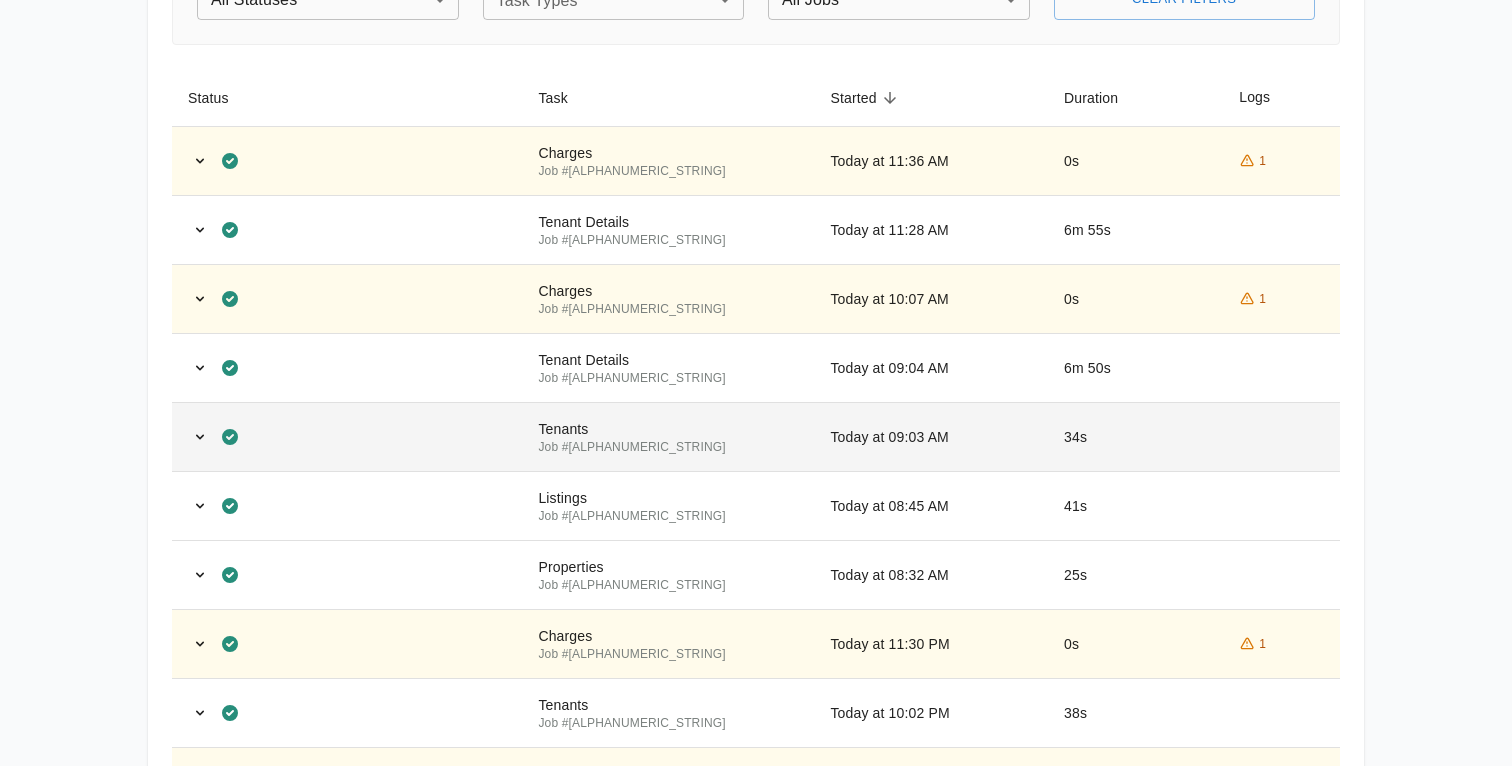 scroll, scrollTop: 0, scrollLeft: 0, axis: both 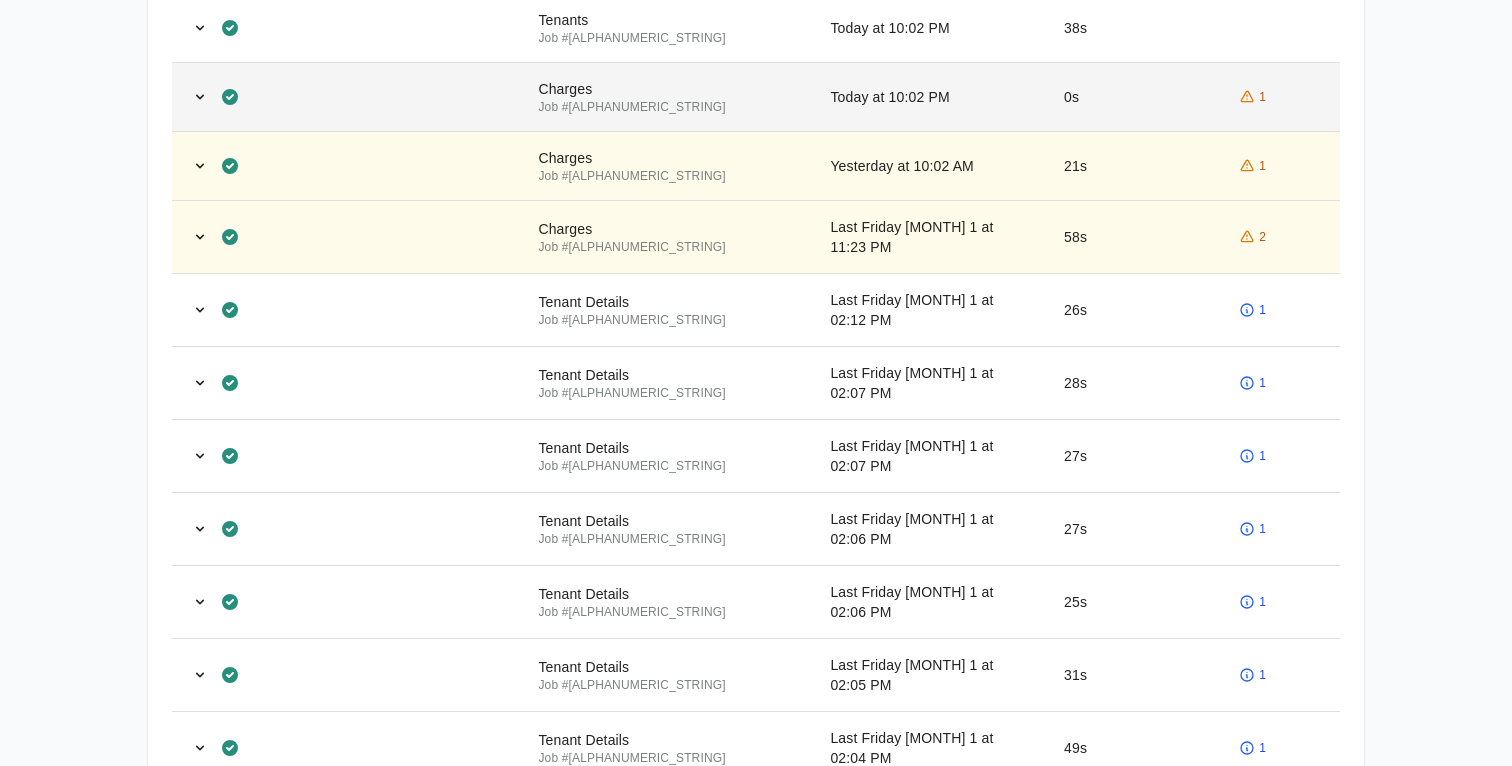 click on "Job # wwC5UOHBXHY0oURMfjCPgjmU8PvWsUPogy3rECK8LKyl4H1mfV" at bounding box center (668, 107) 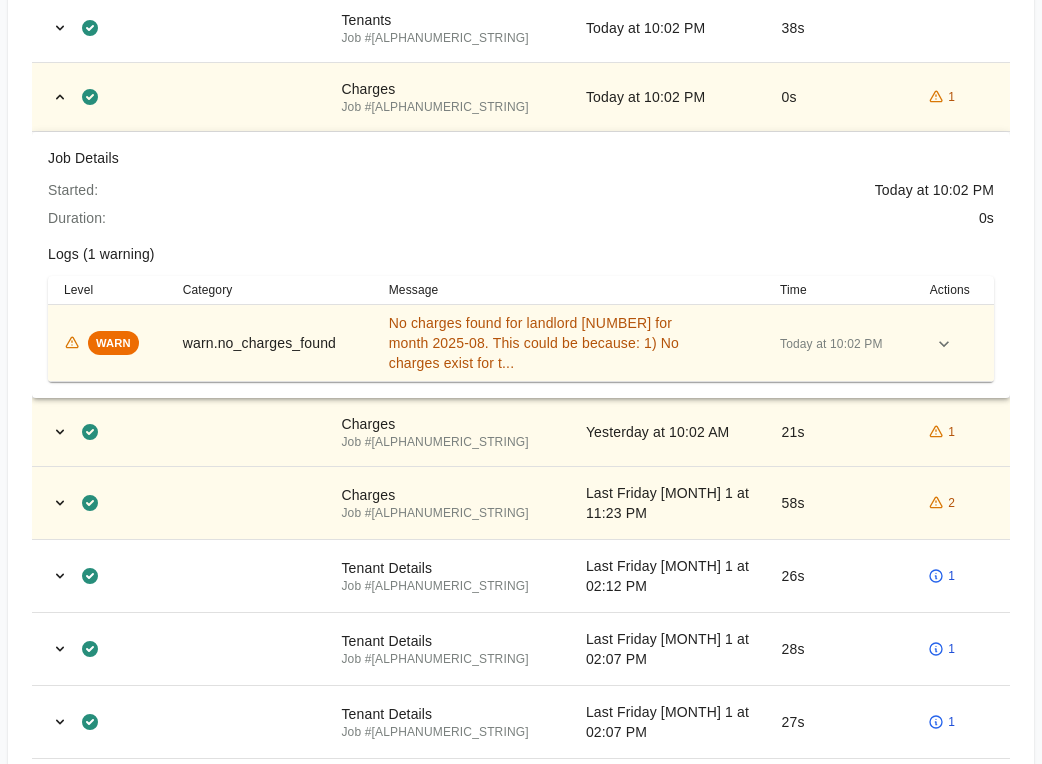 scroll, scrollTop: 1316, scrollLeft: 0, axis: vertical 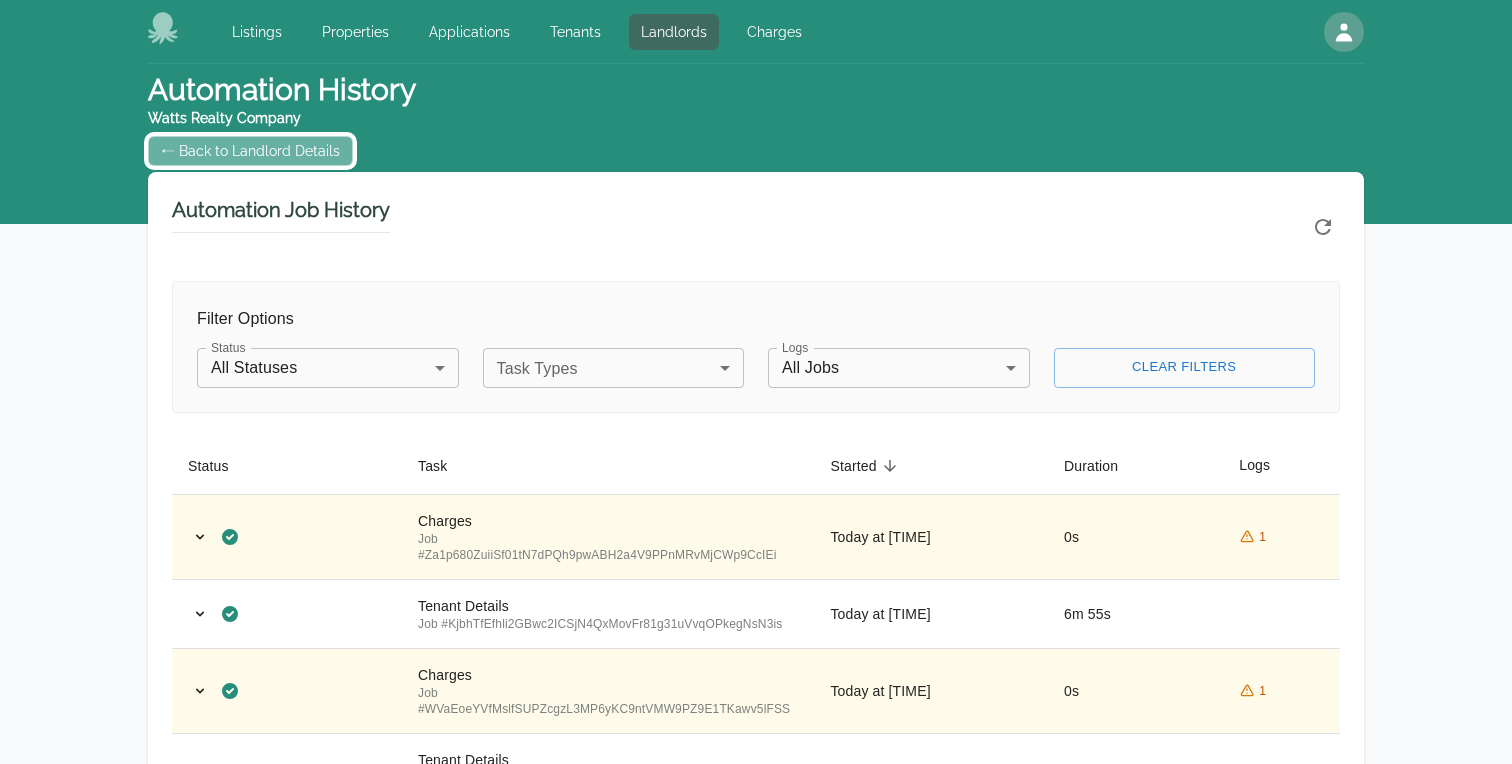 click on "← Back to Landlord Details" at bounding box center (250, 151) 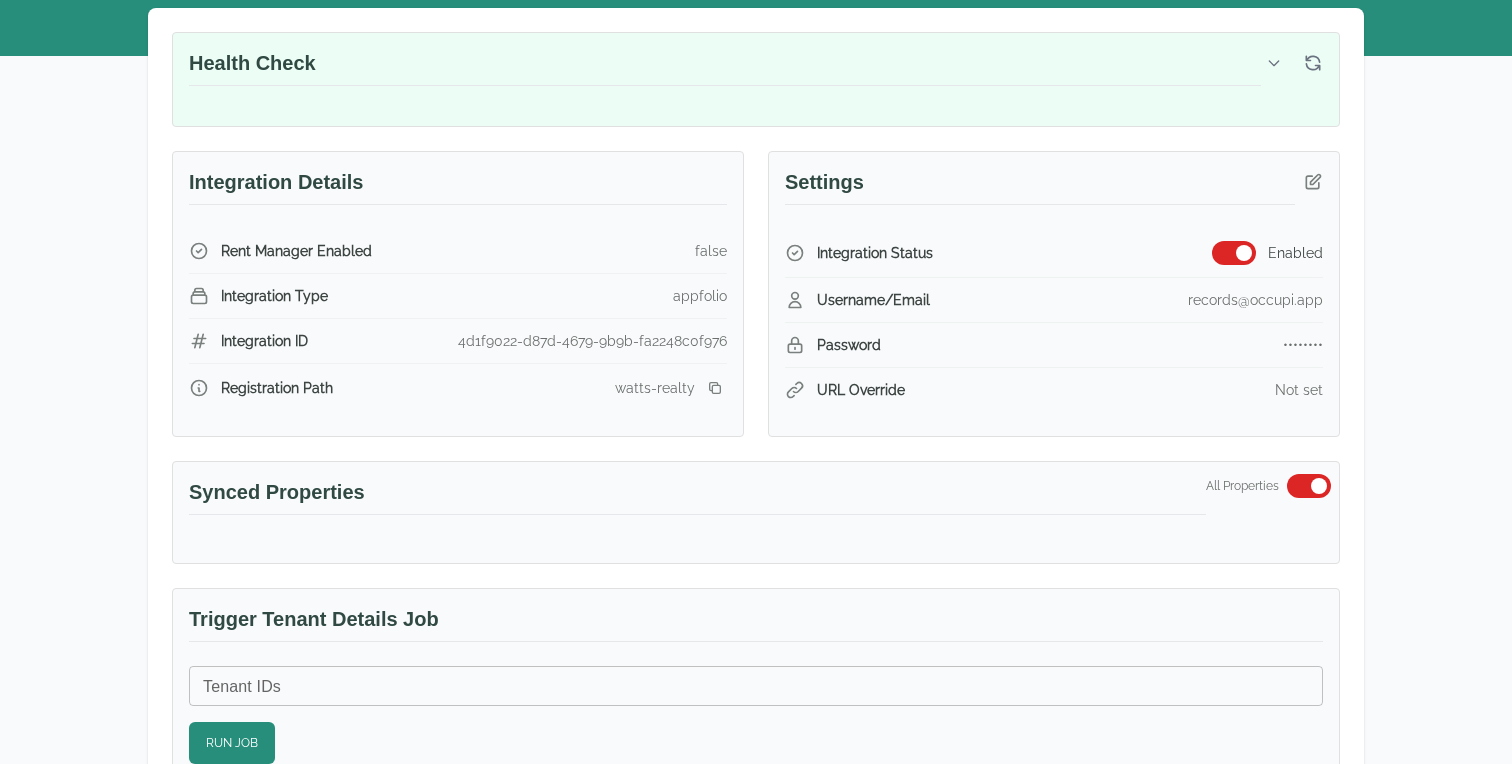 scroll, scrollTop: 0, scrollLeft: 0, axis: both 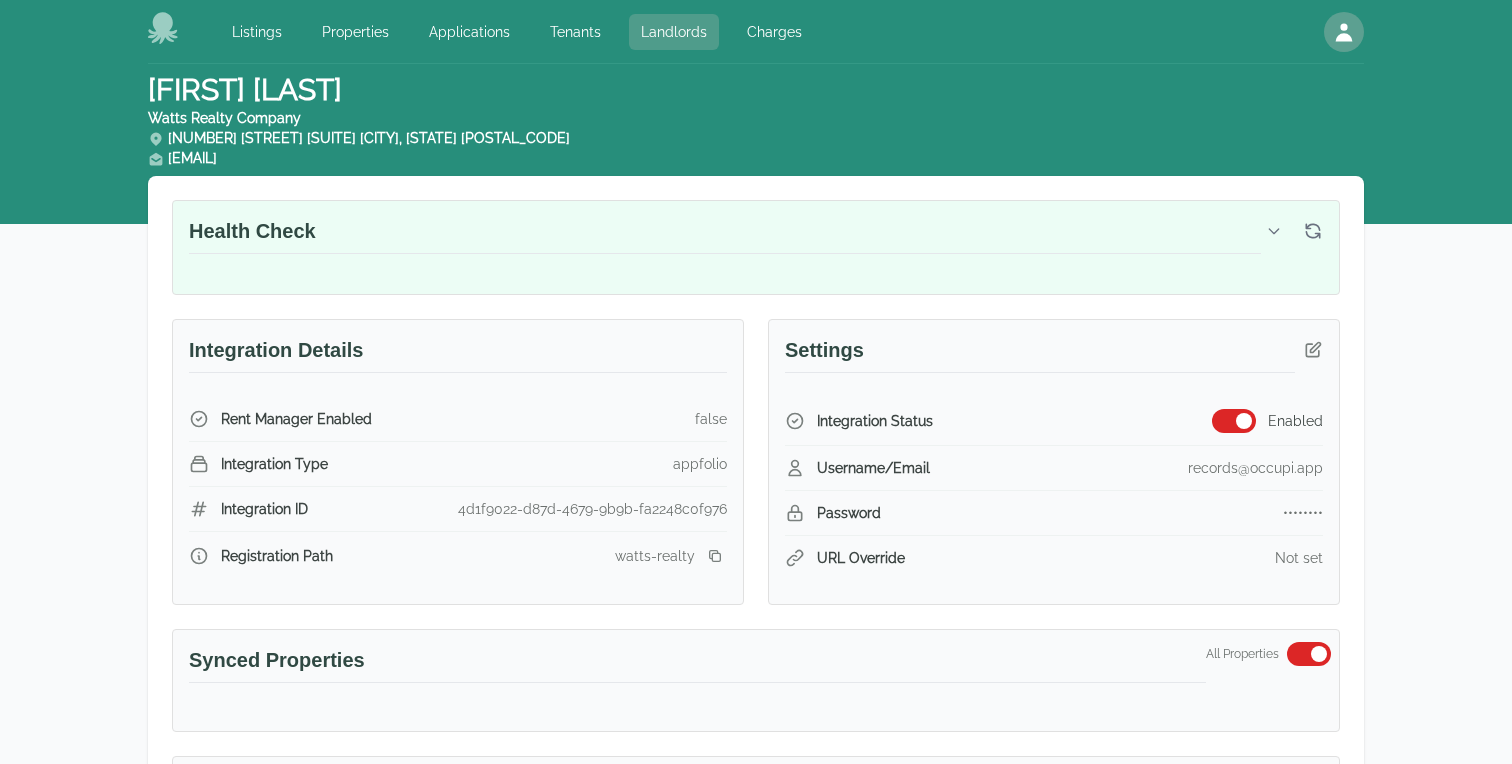 click on "Landlords" at bounding box center [674, 32] 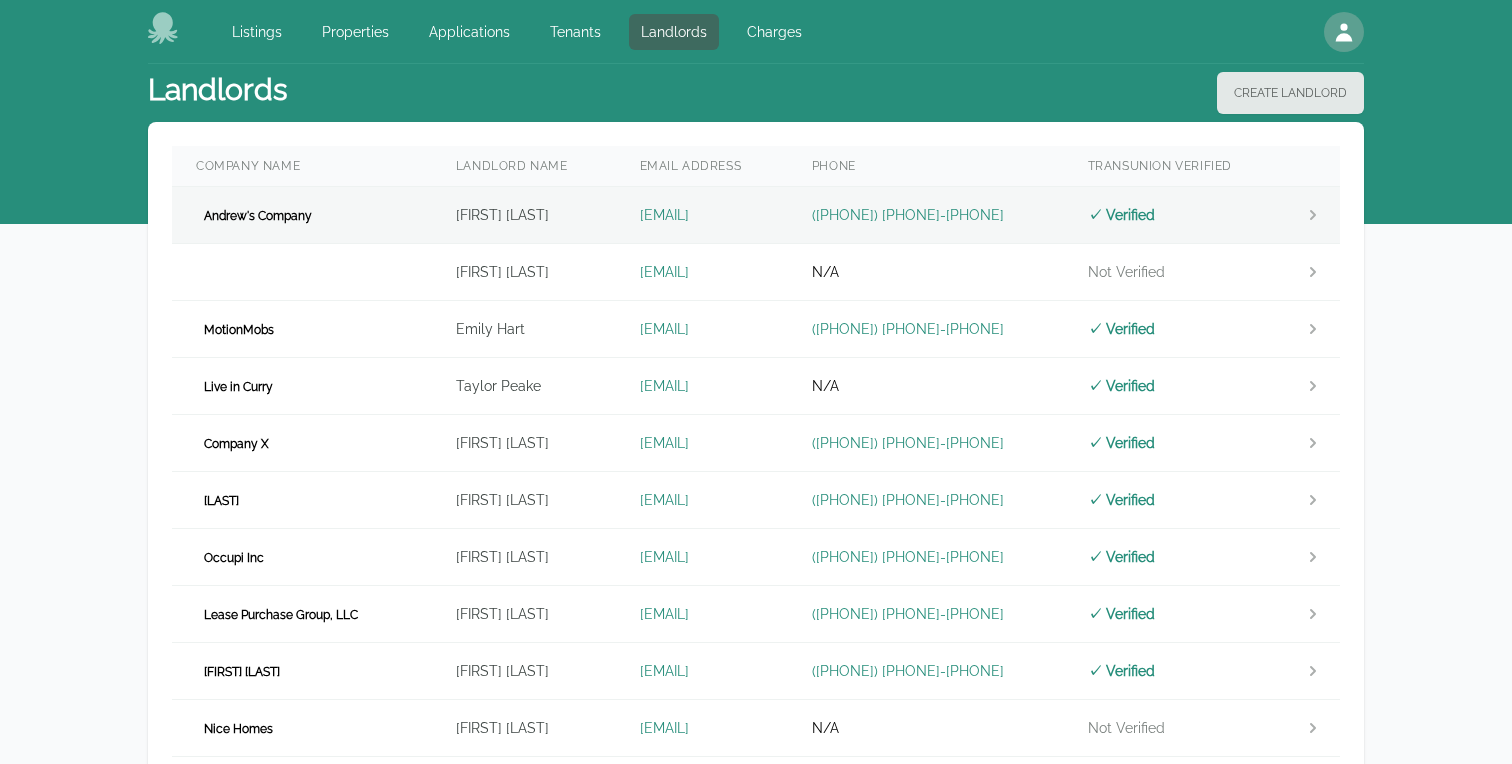 click on "[FIRST] [LAST]" at bounding box center [524, 215] 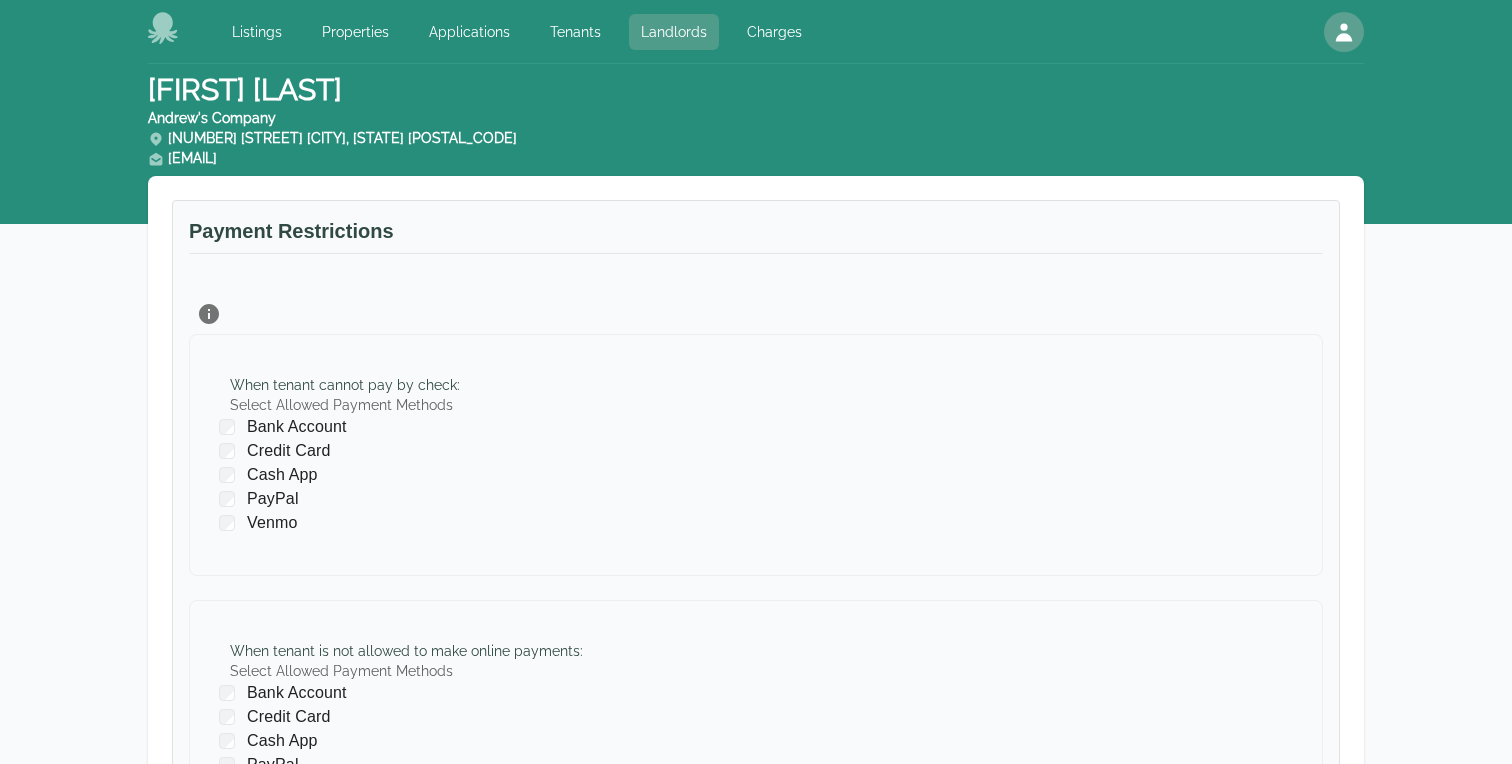 click on "Landlords" at bounding box center [674, 32] 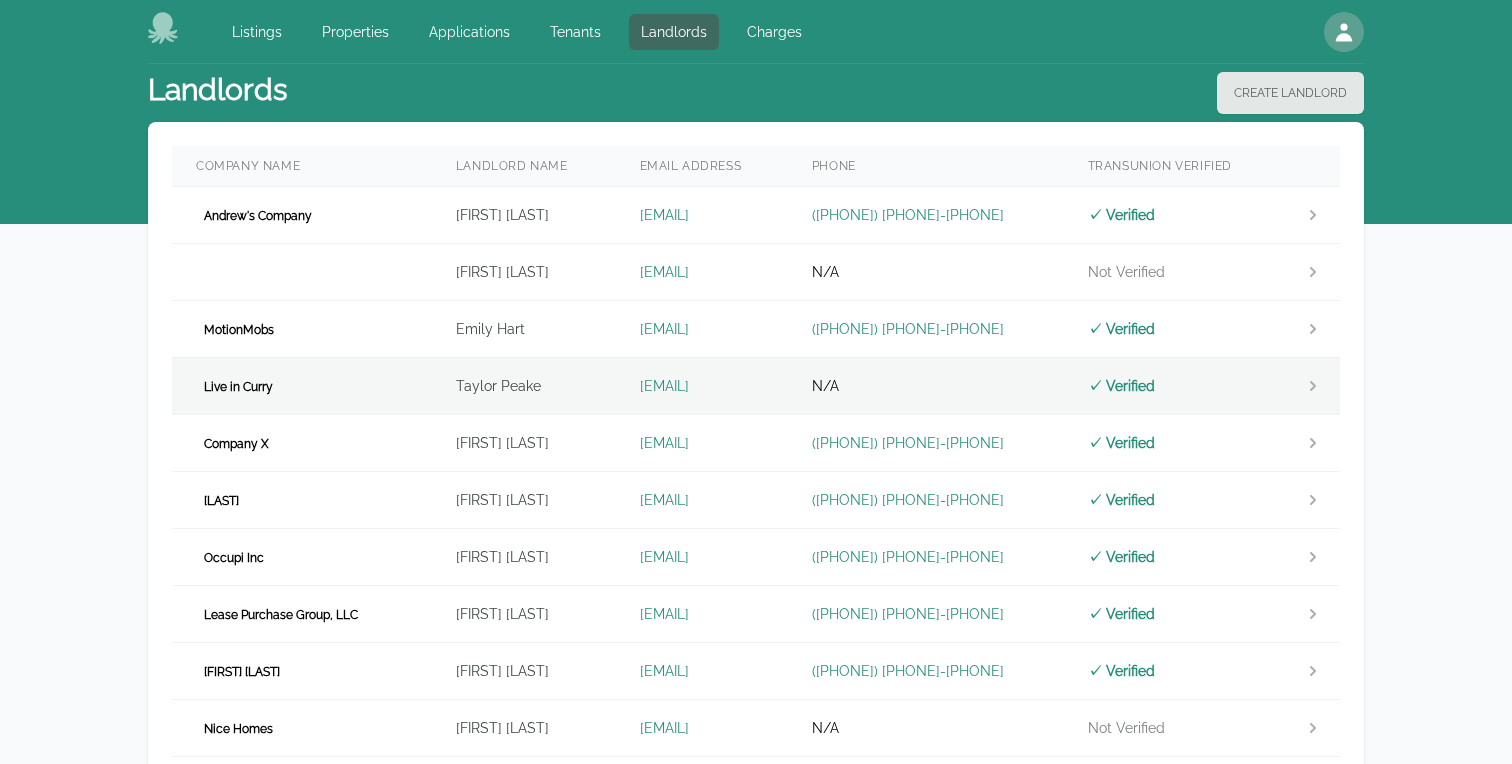 click on "Live in Curry" at bounding box center [302, 386] 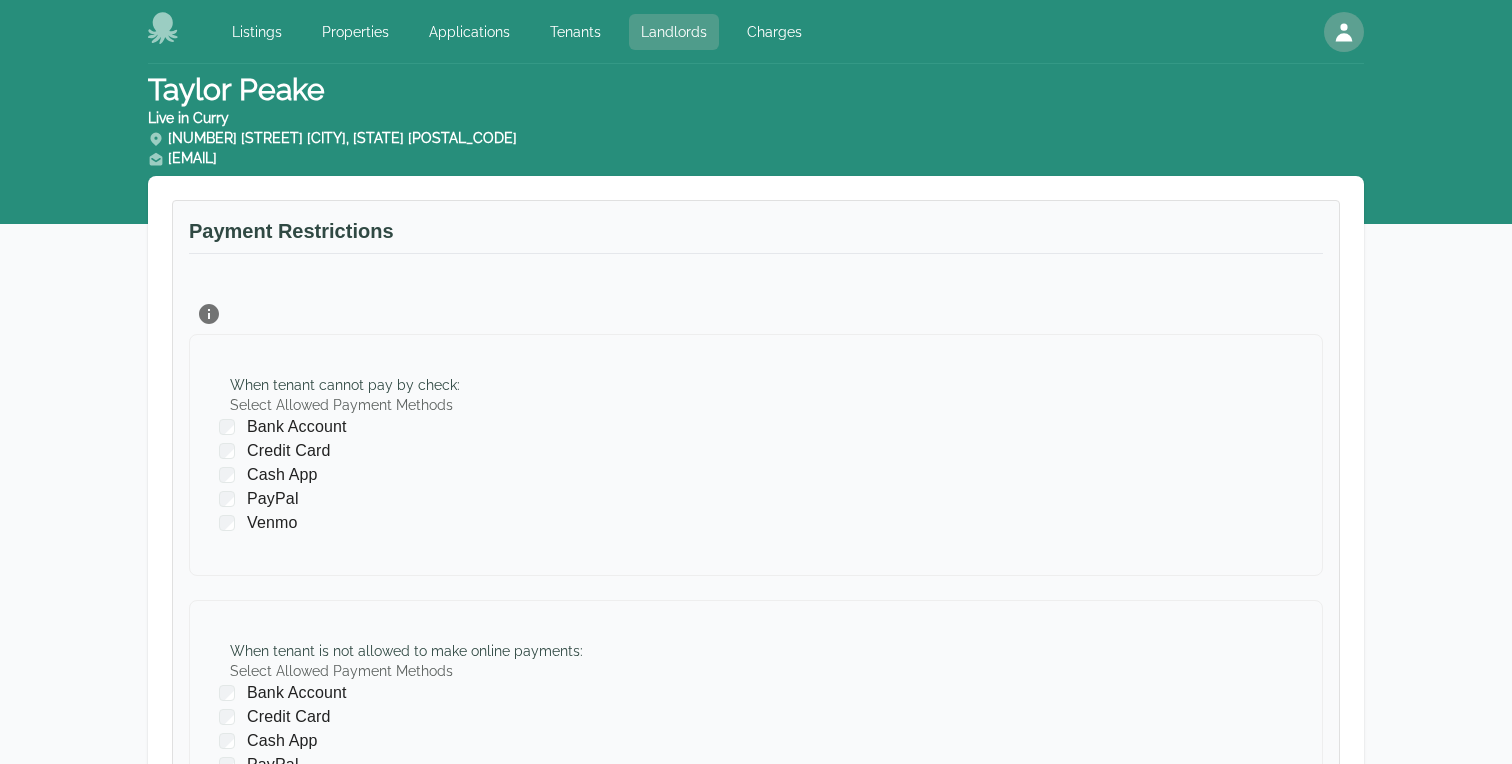 click on "Landlords" at bounding box center [674, 32] 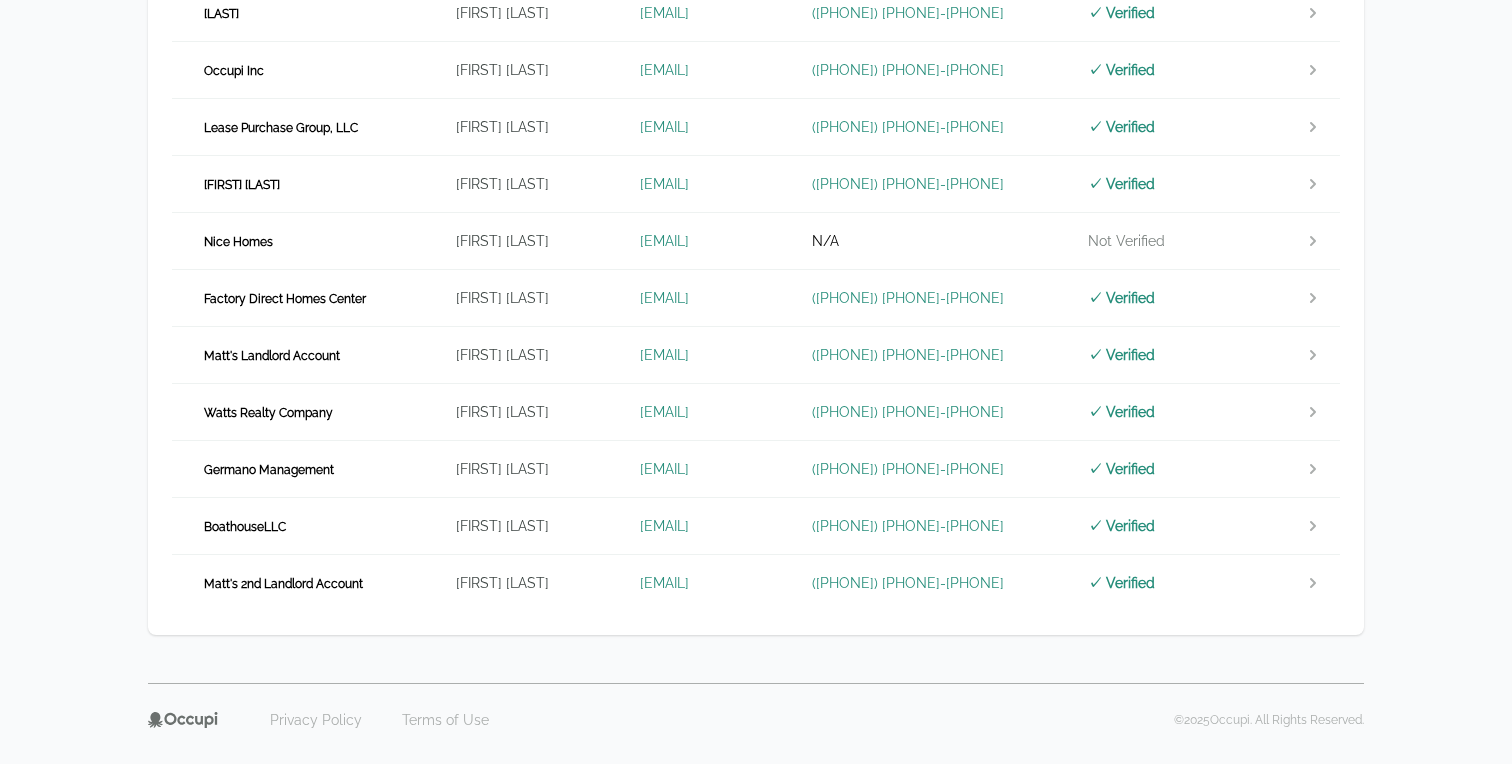 scroll, scrollTop: 490, scrollLeft: 0, axis: vertical 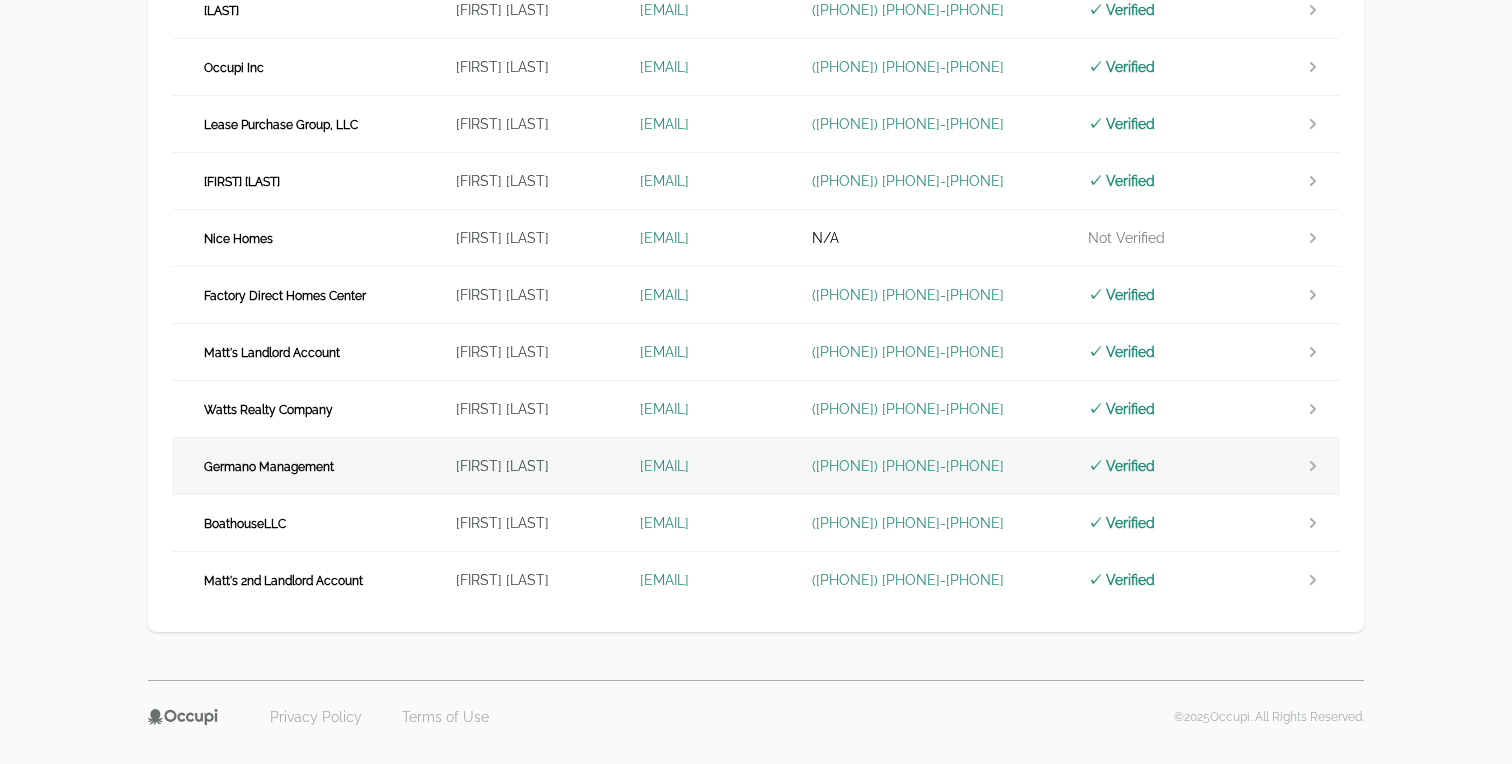 click on "Germano Management" at bounding box center [302, 466] 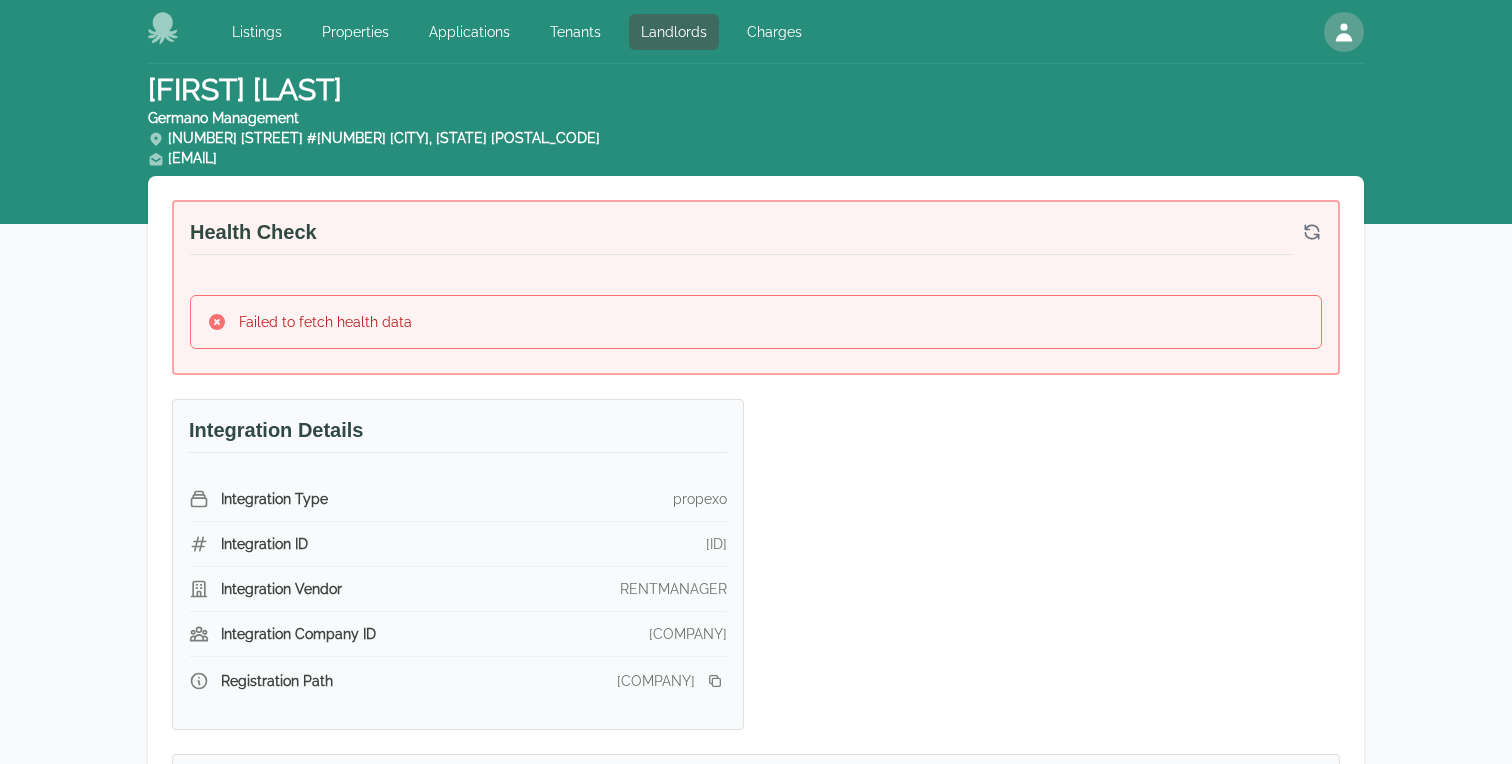 click on "Failed to fetch health data" at bounding box center [756, 322] 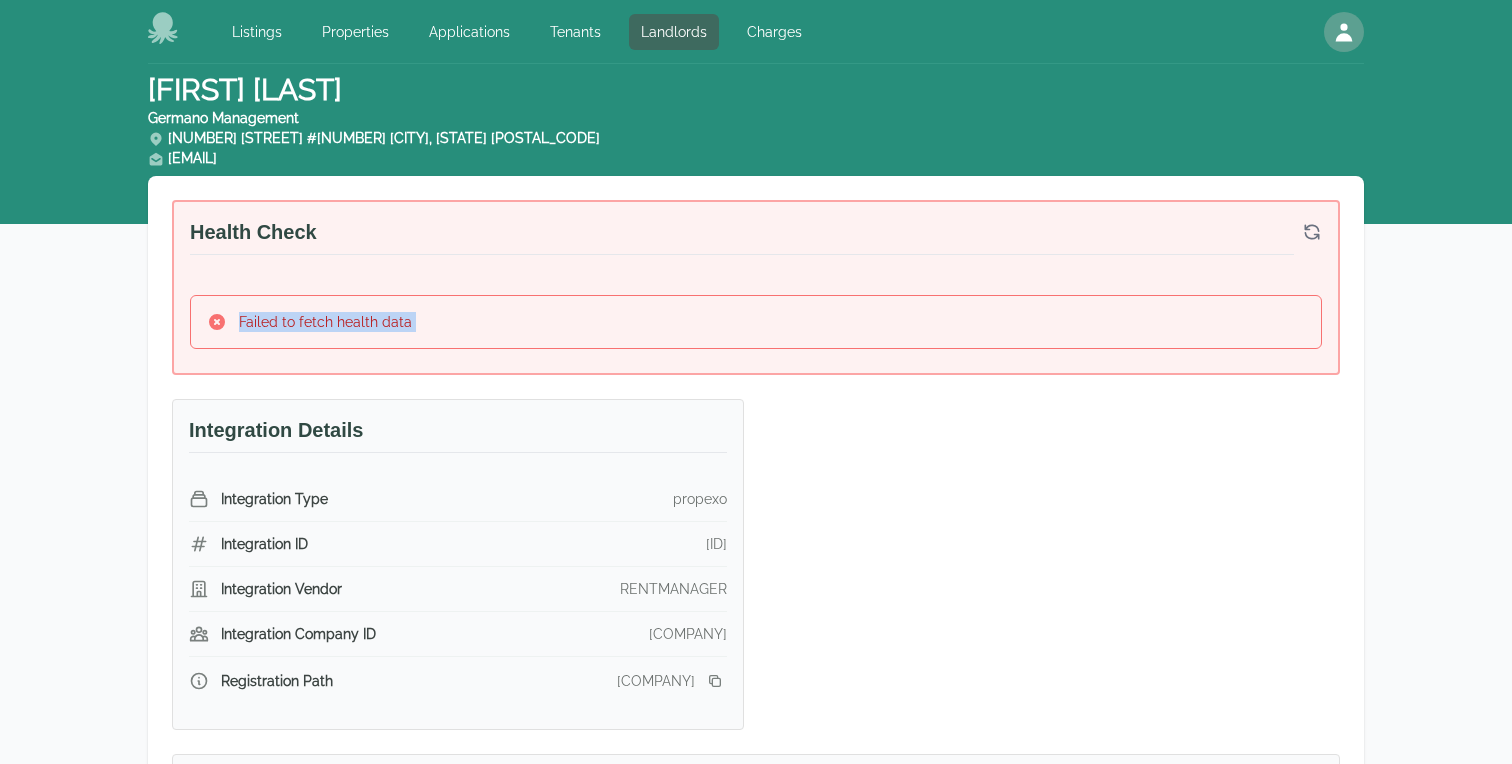 click on "Failed to fetch health data" at bounding box center [756, 322] 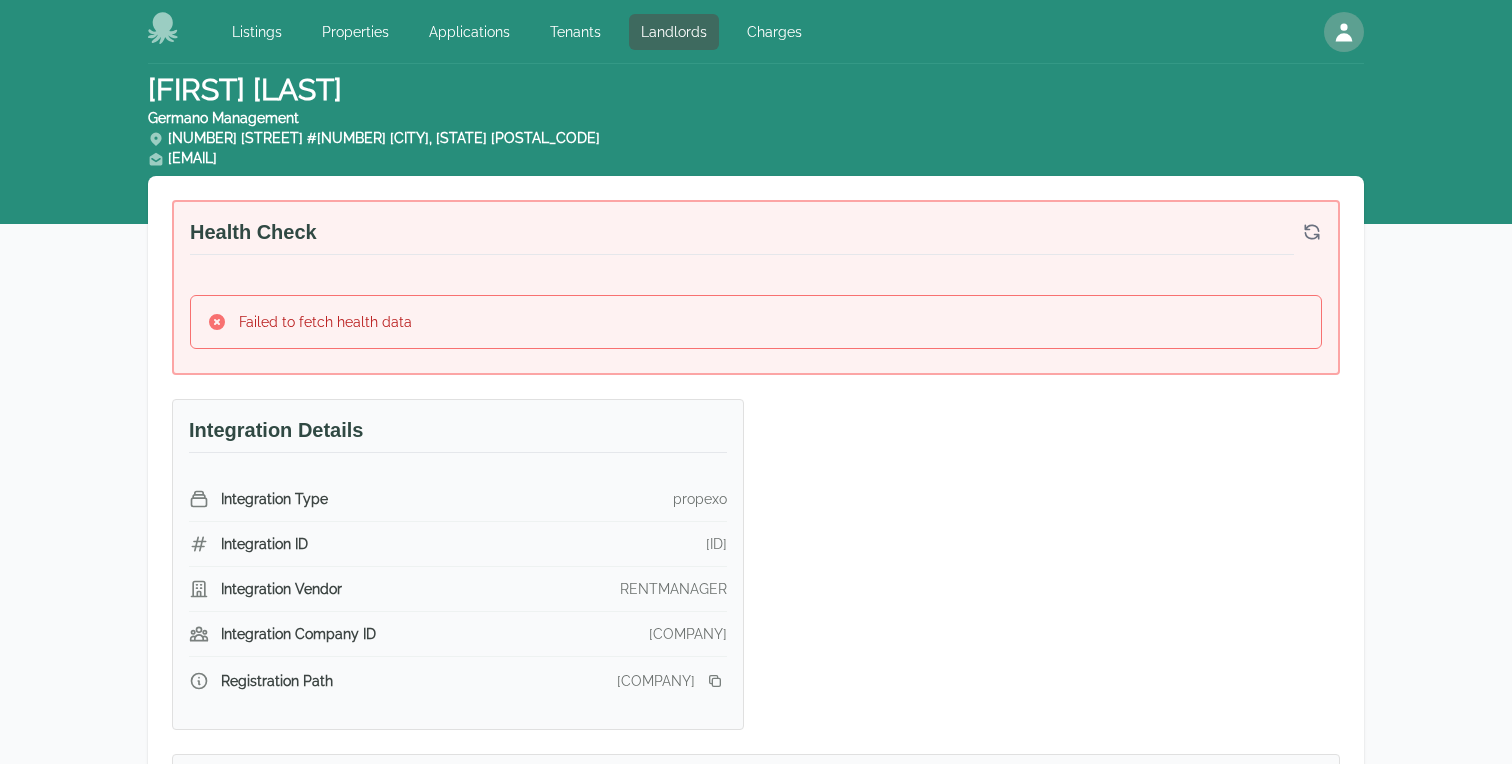 click on "Health Check" at bounding box center [742, 248] 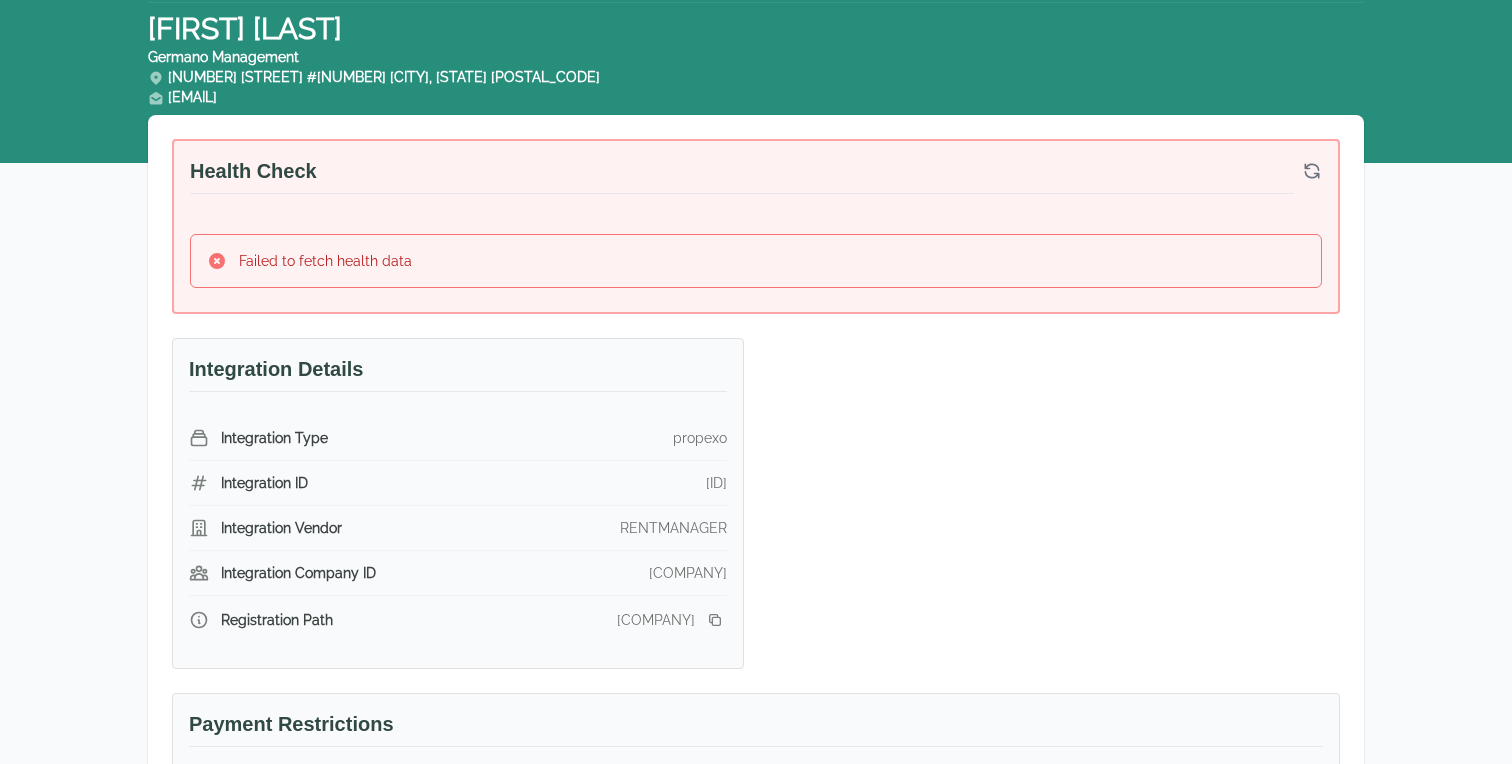 scroll, scrollTop: 0, scrollLeft: 0, axis: both 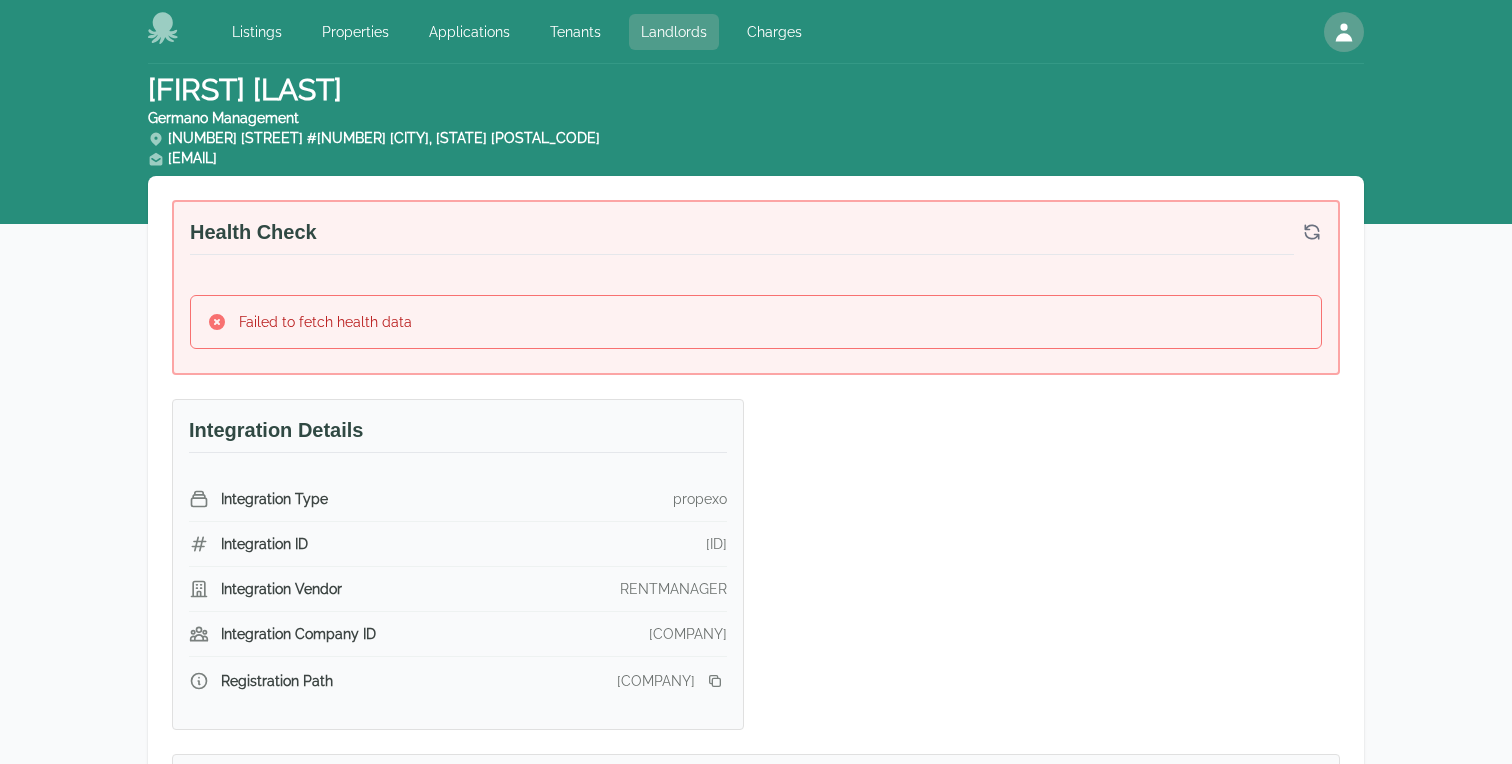 click on "Landlords" at bounding box center (674, 32) 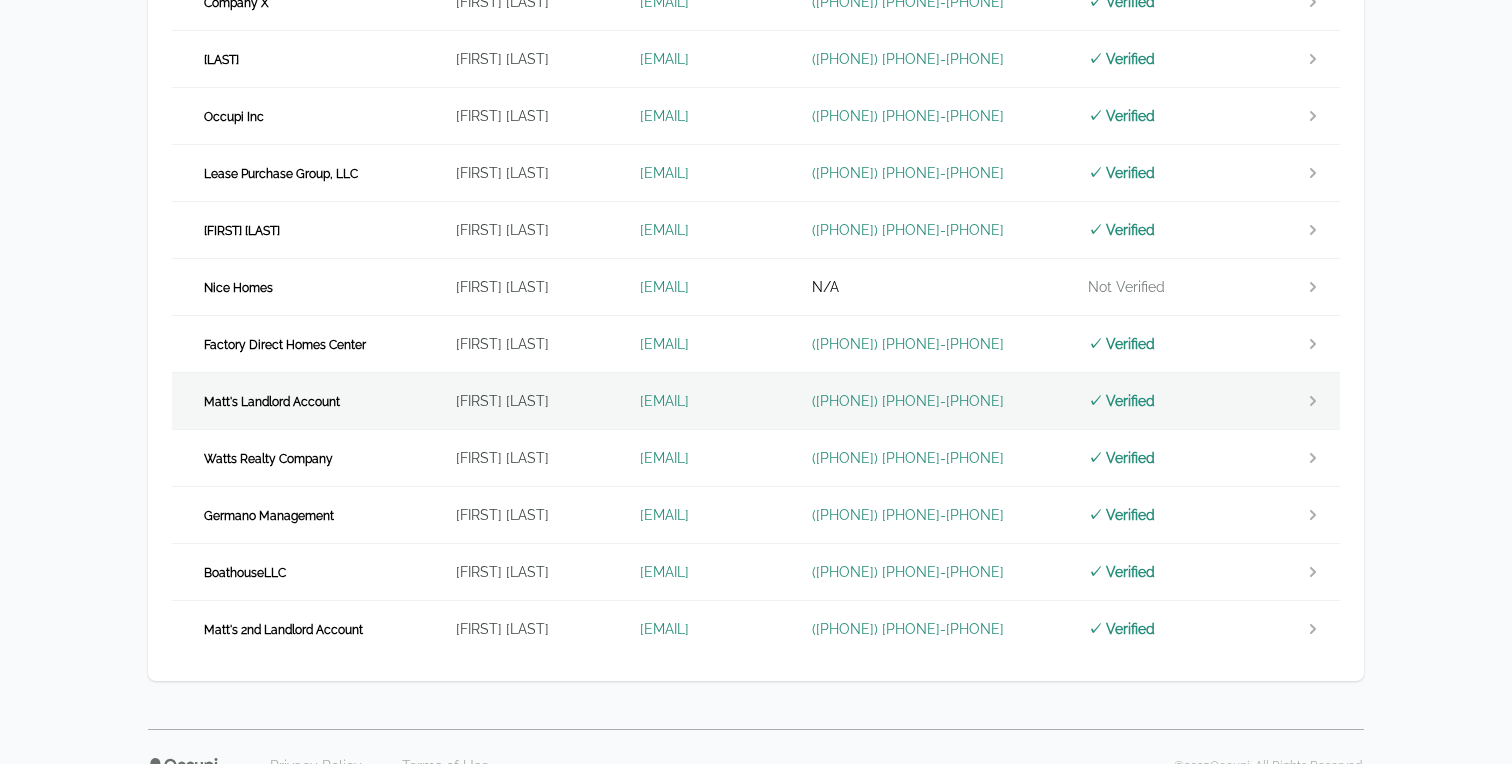 scroll, scrollTop: 527, scrollLeft: 0, axis: vertical 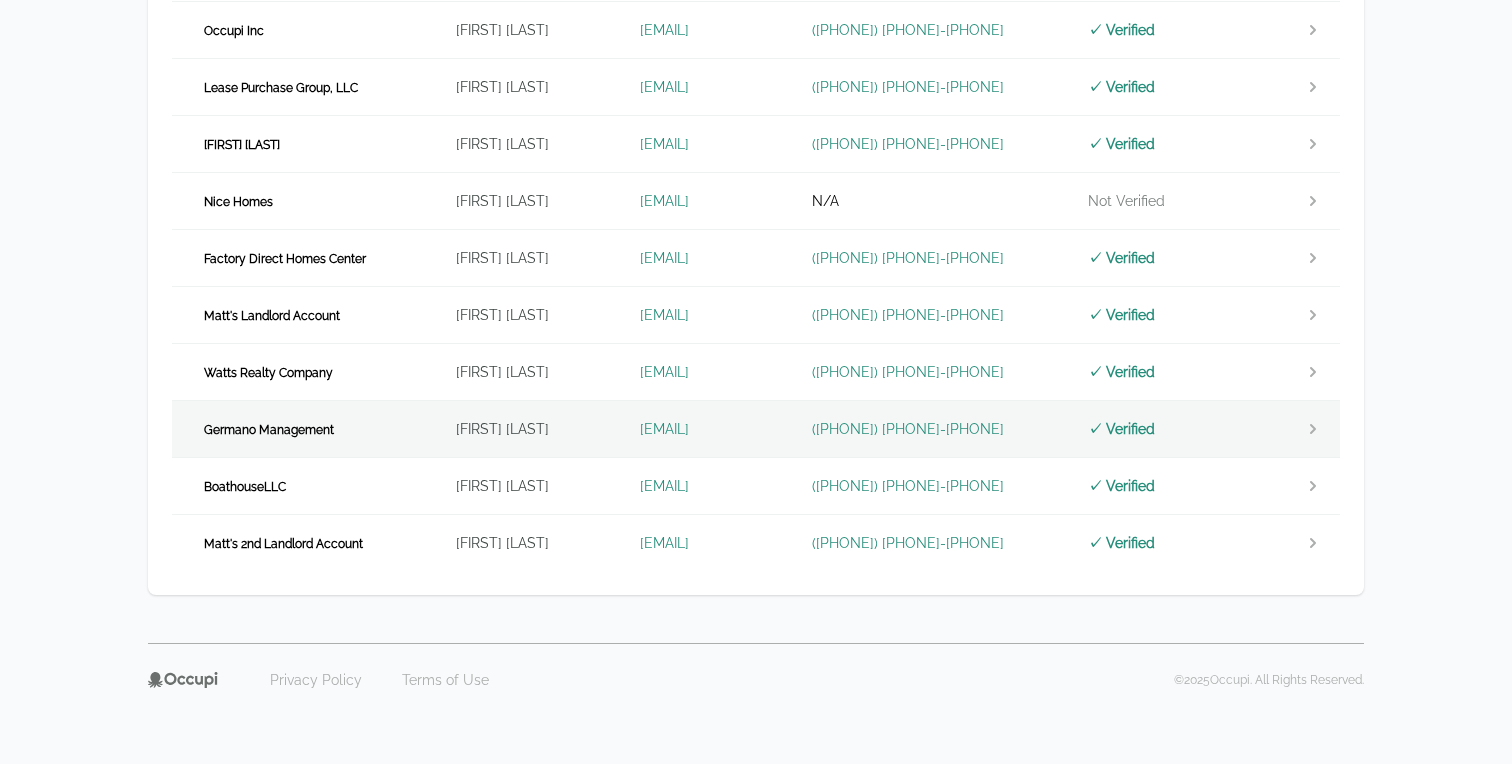 click on "Germano Management" at bounding box center (302, 429) 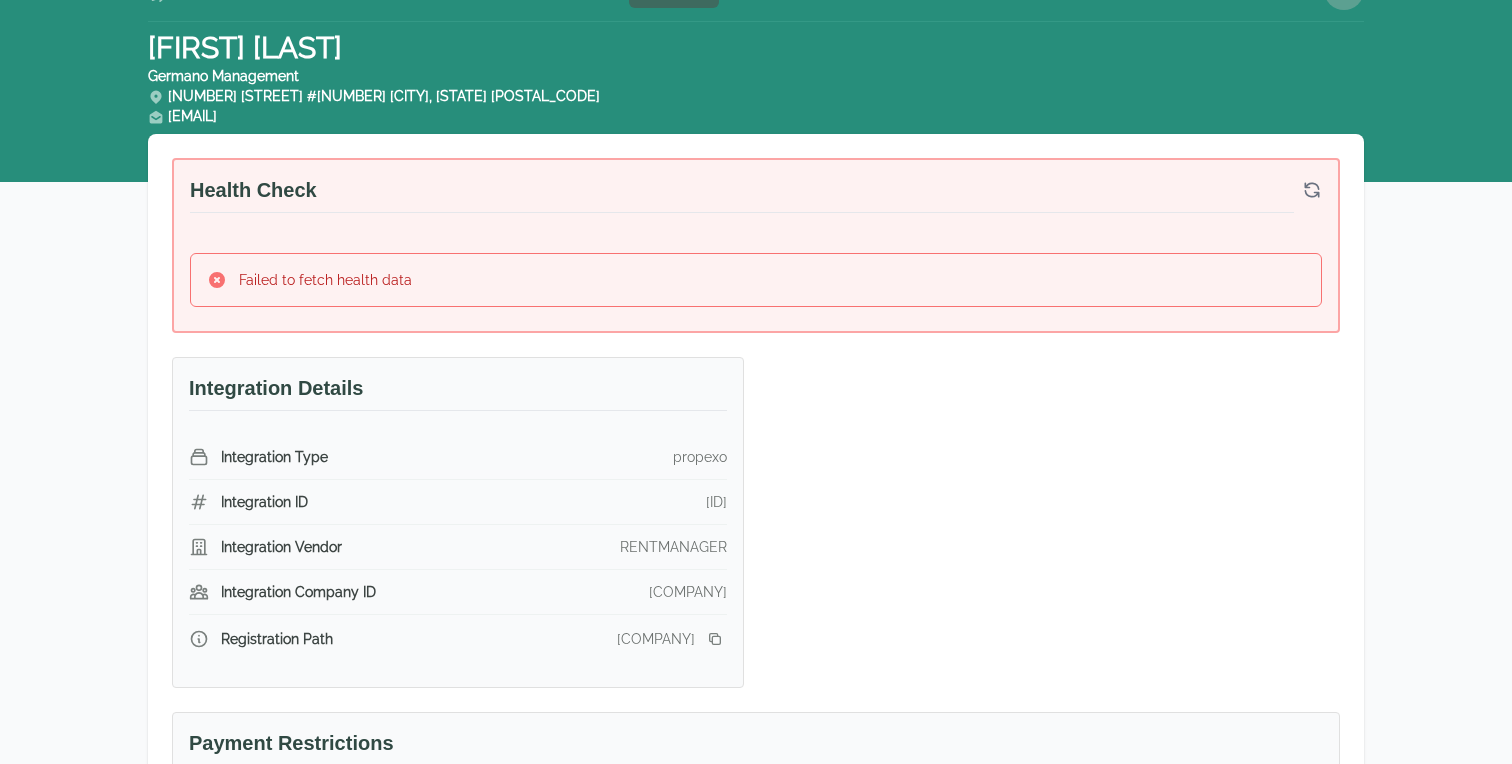 scroll, scrollTop: 0, scrollLeft: 0, axis: both 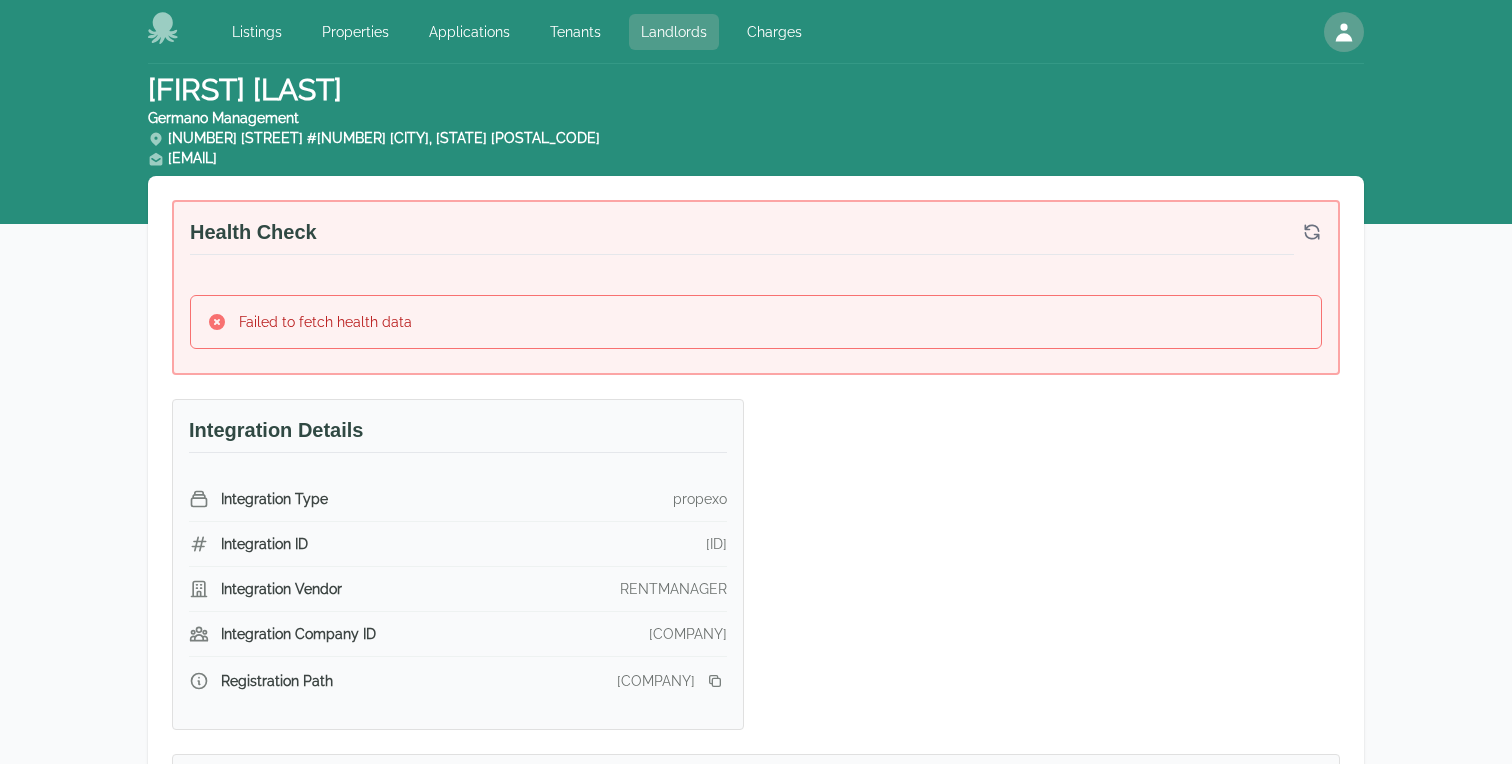 click on "Landlords" at bounding box center [674, 32] 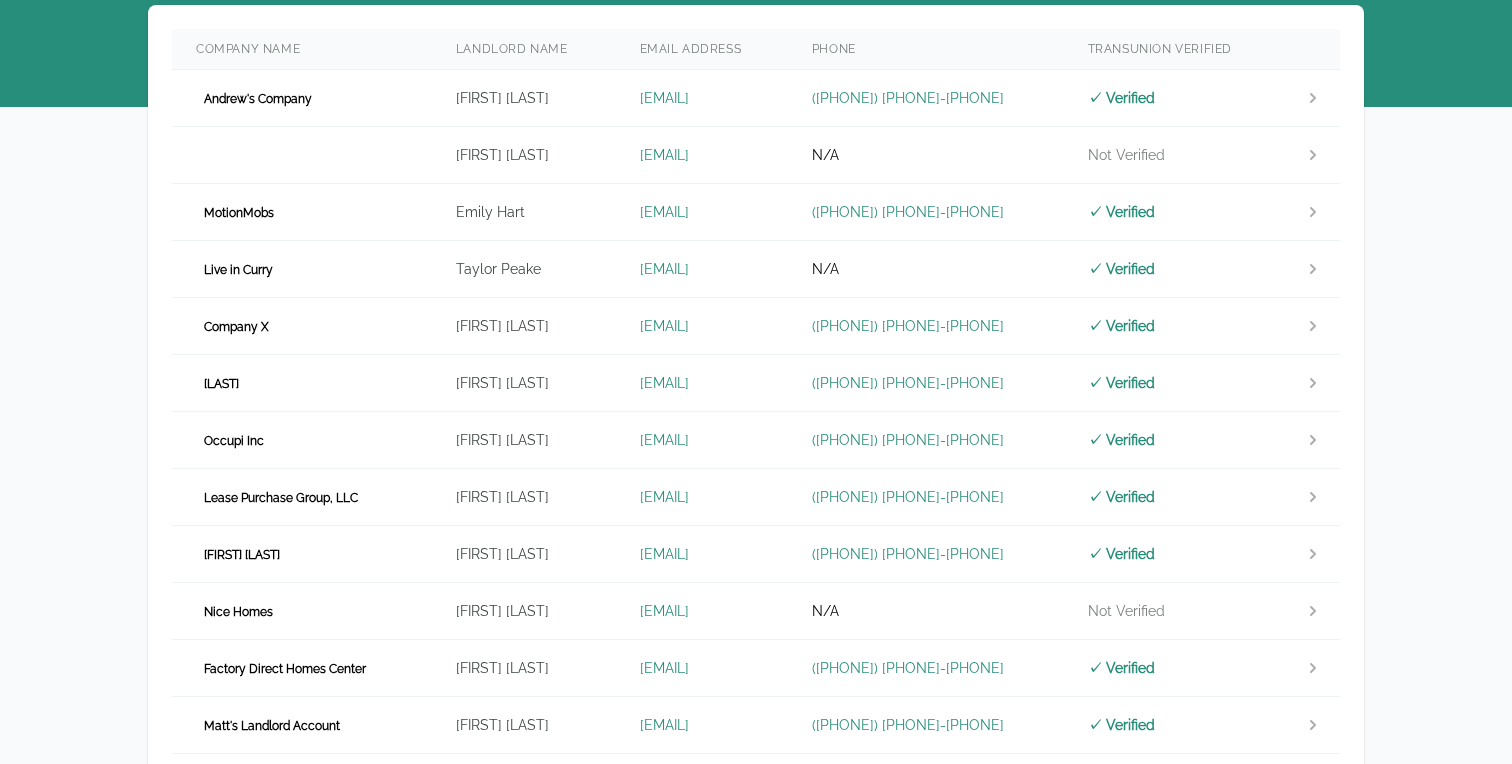 scroll, scrollTop: 125, scrollLeft: 0, axis: vertical 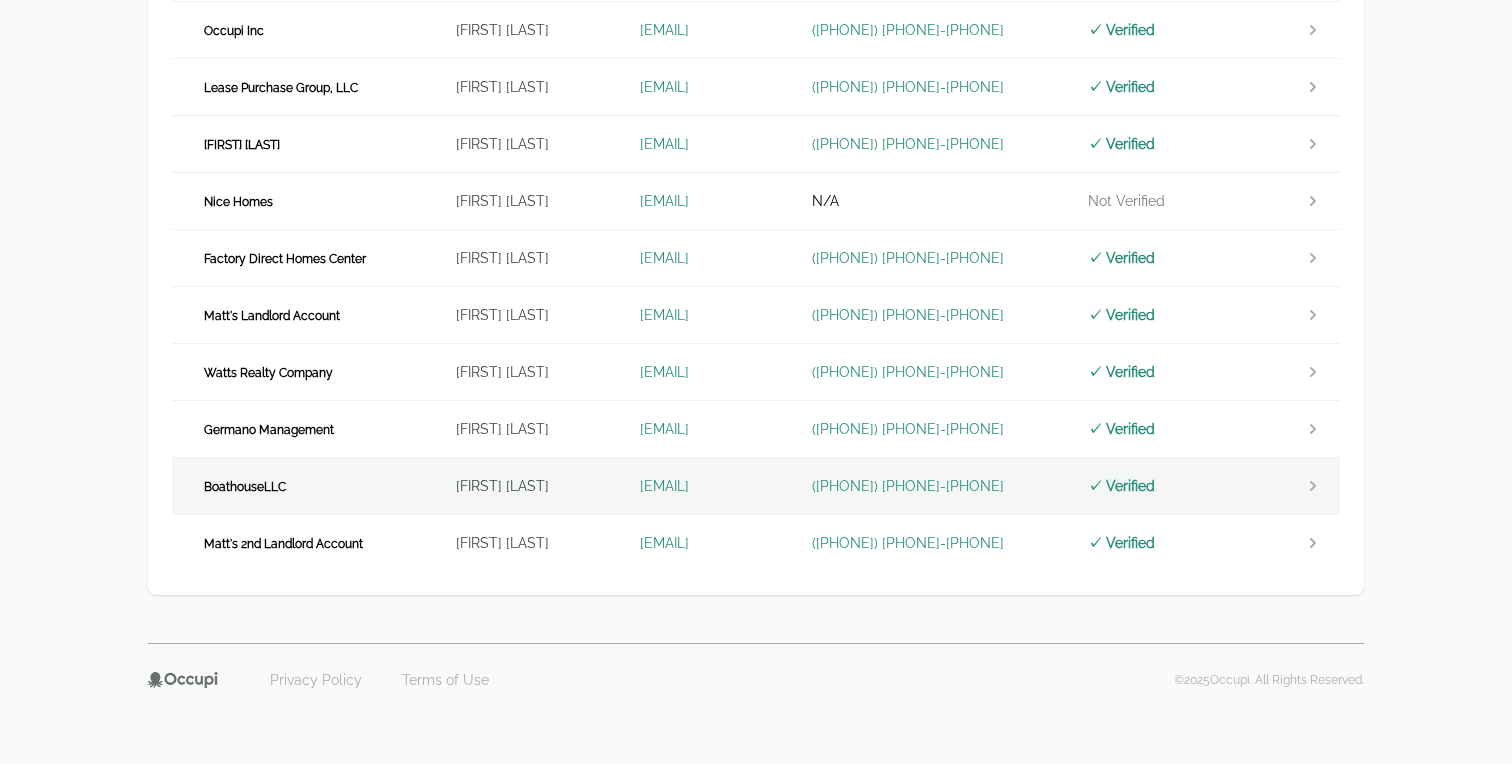 click on "[FIRST] [LAST]" at bounding box center [524, 486] 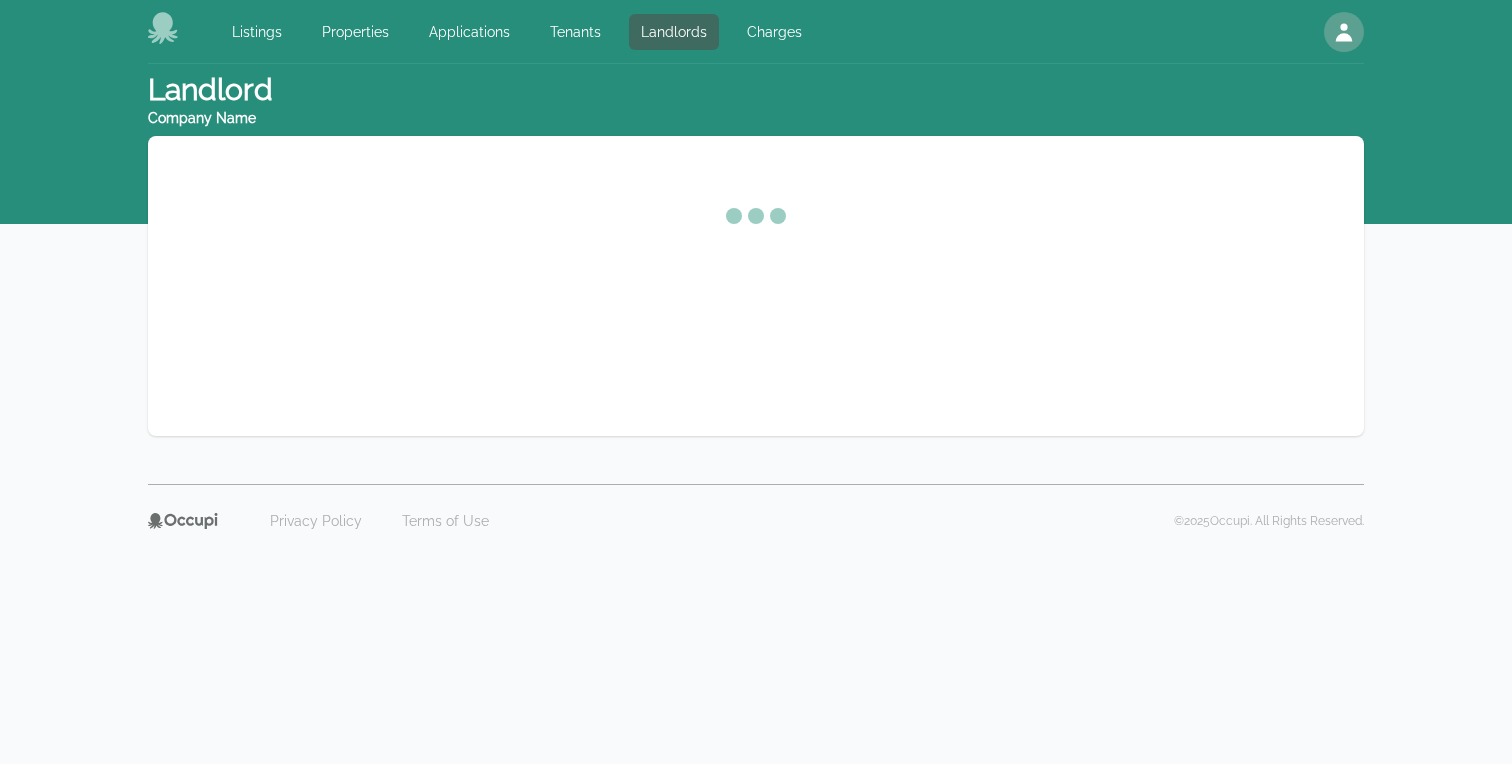 scroll, scrollTop: 0, scrollLeft: 0, axis: both 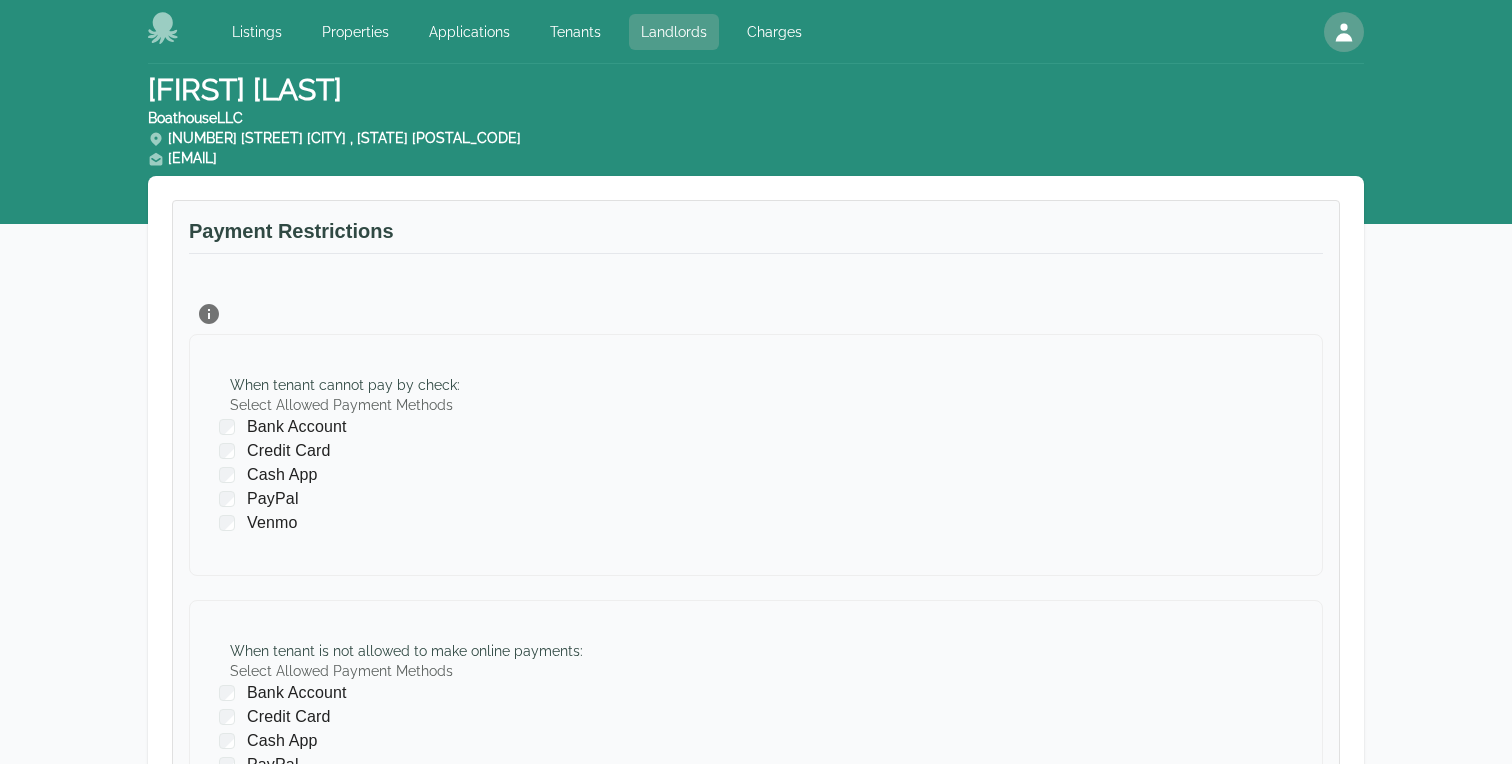 click on "Landlords" at bounding box center [674, 32] 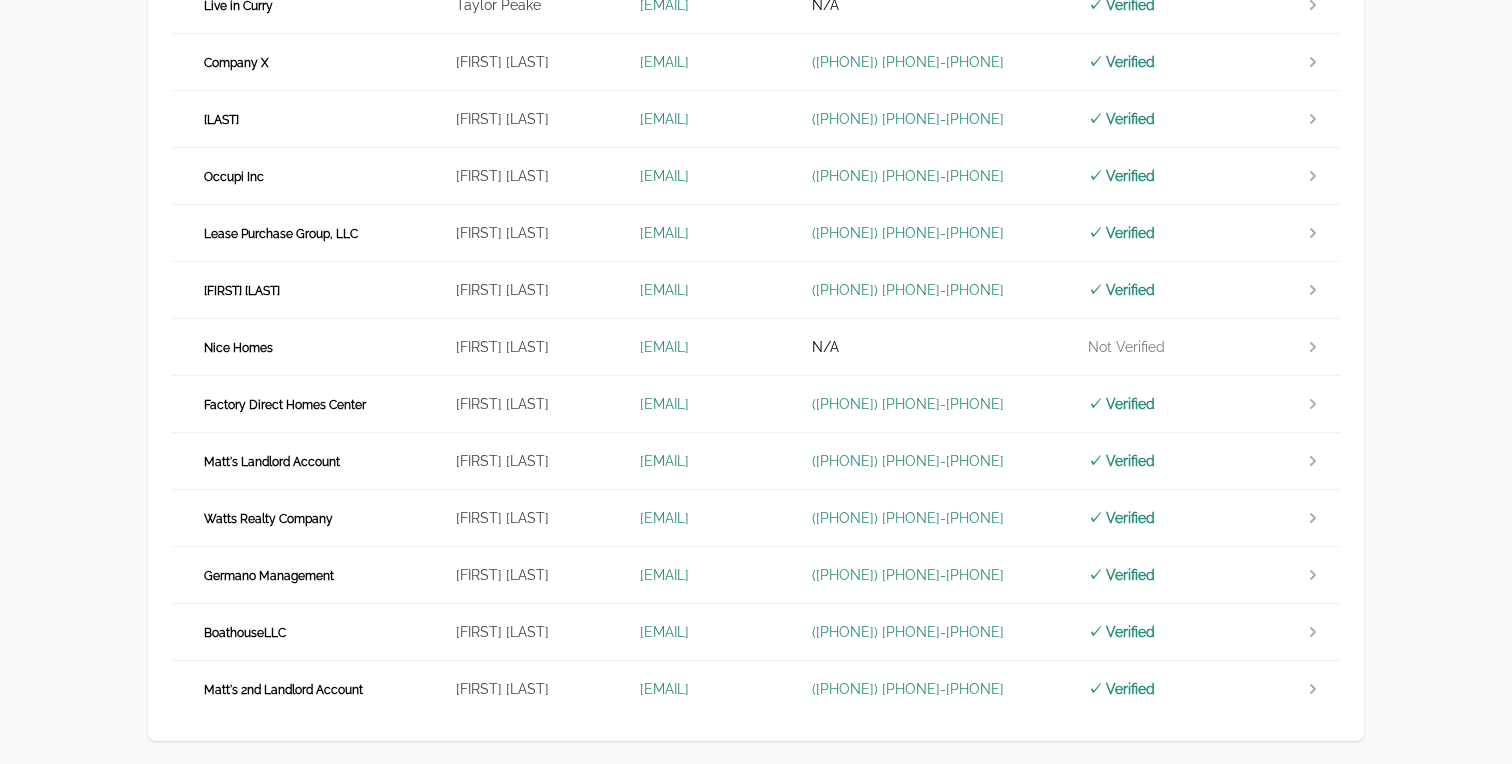scroll, scrollTop: 527, scrollLeft: 0, axis: vertical 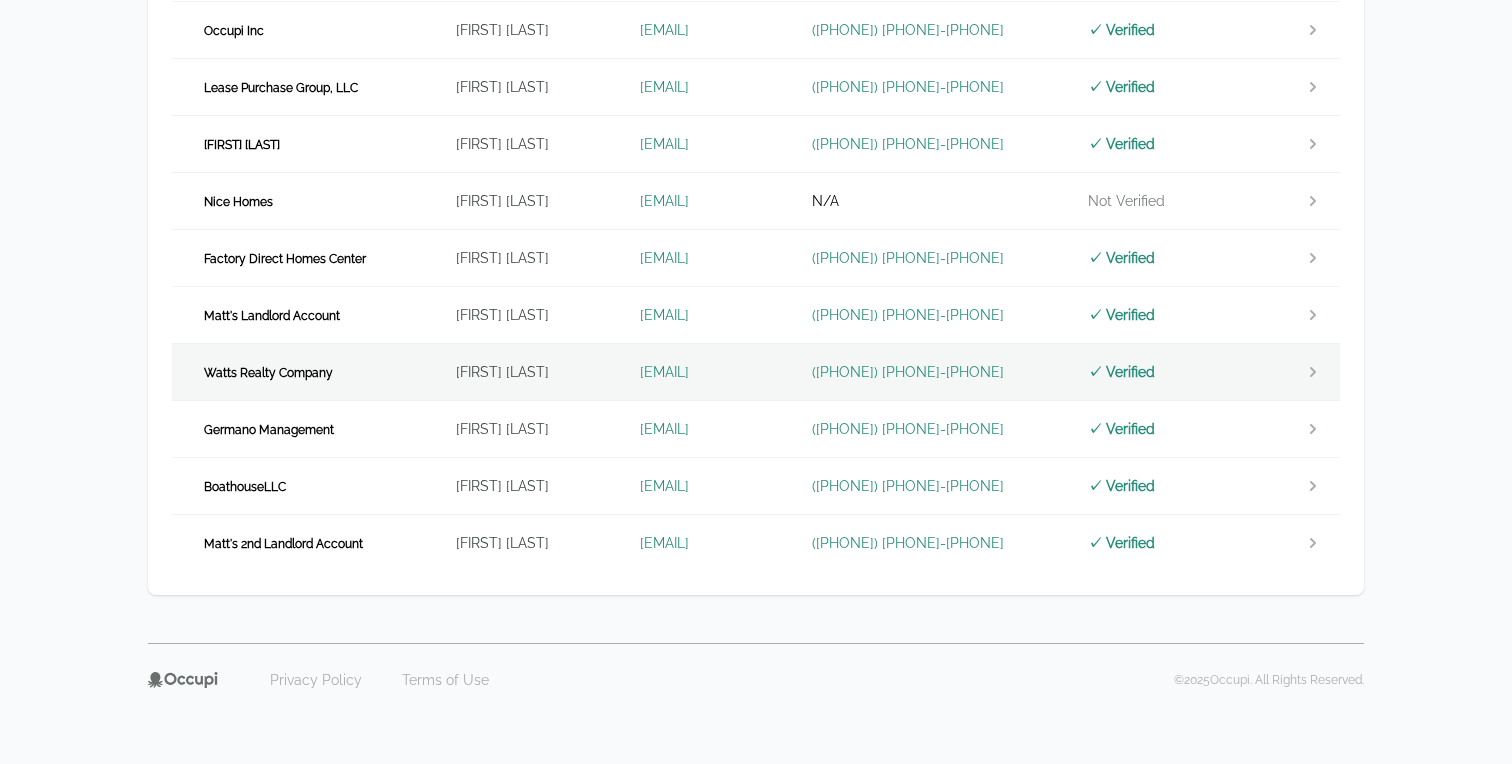 click on "[FIRST] [LAST]" at bounding box center (524, 372) 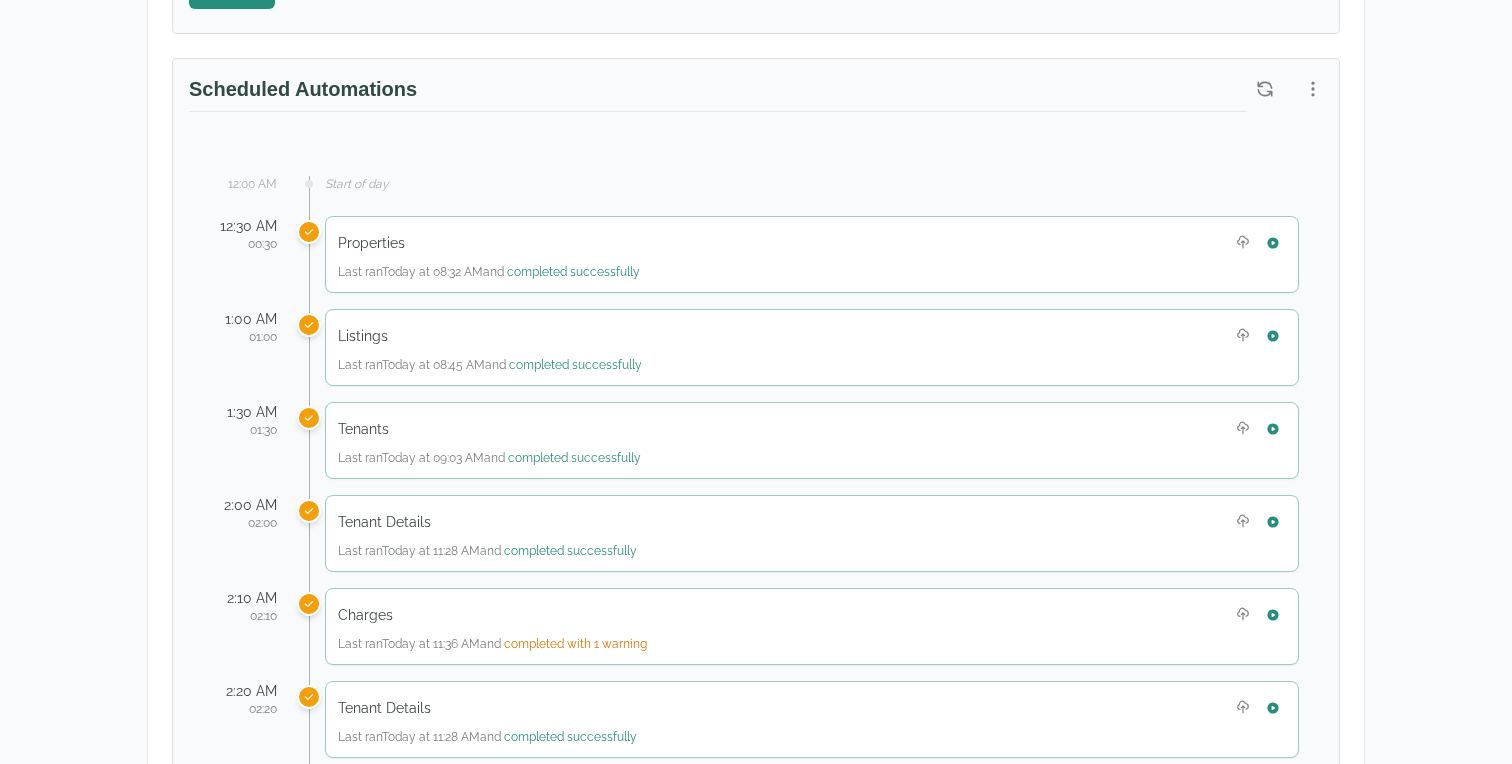 scroll, scrollTop: 921, scrollLeft: 0, axis: vertical 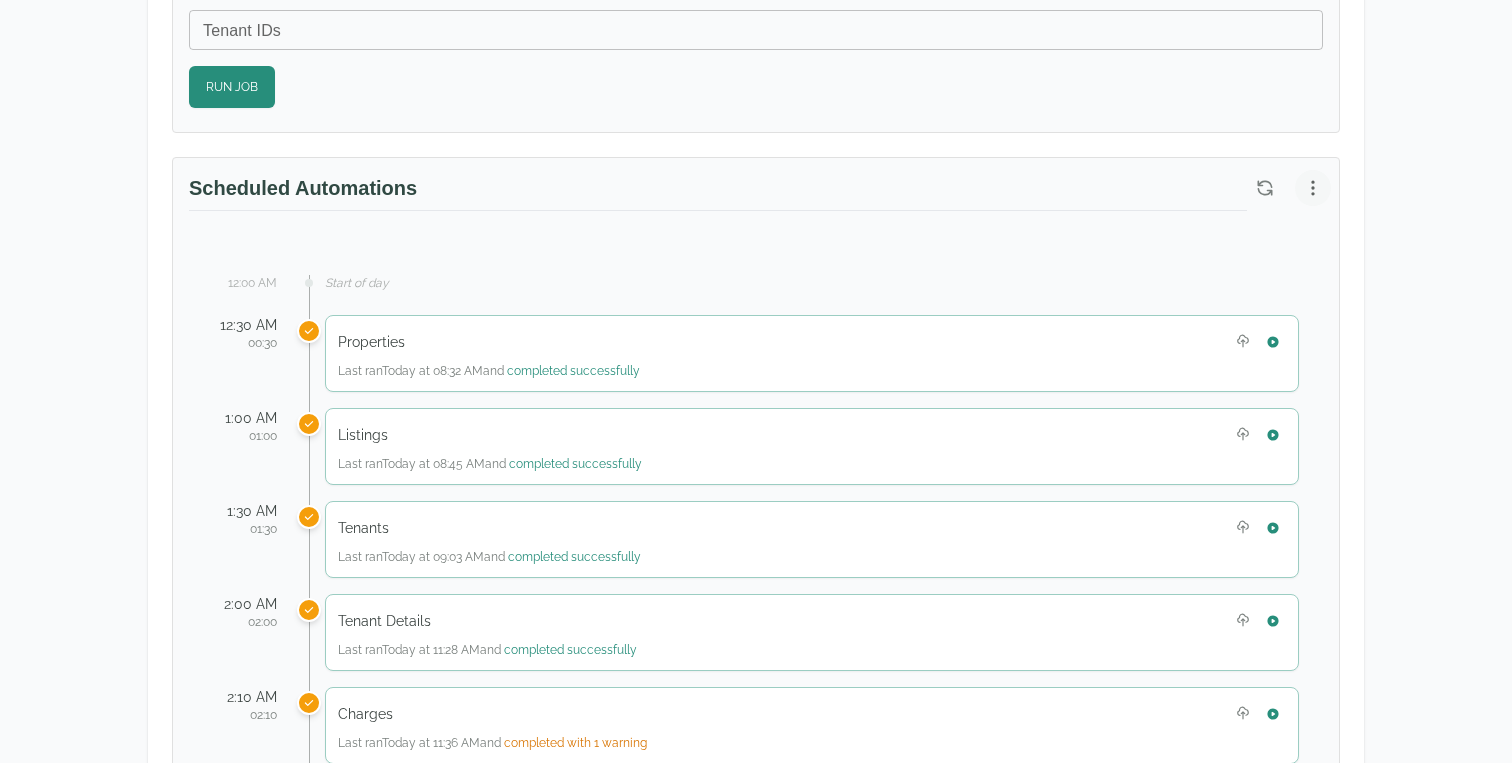 click 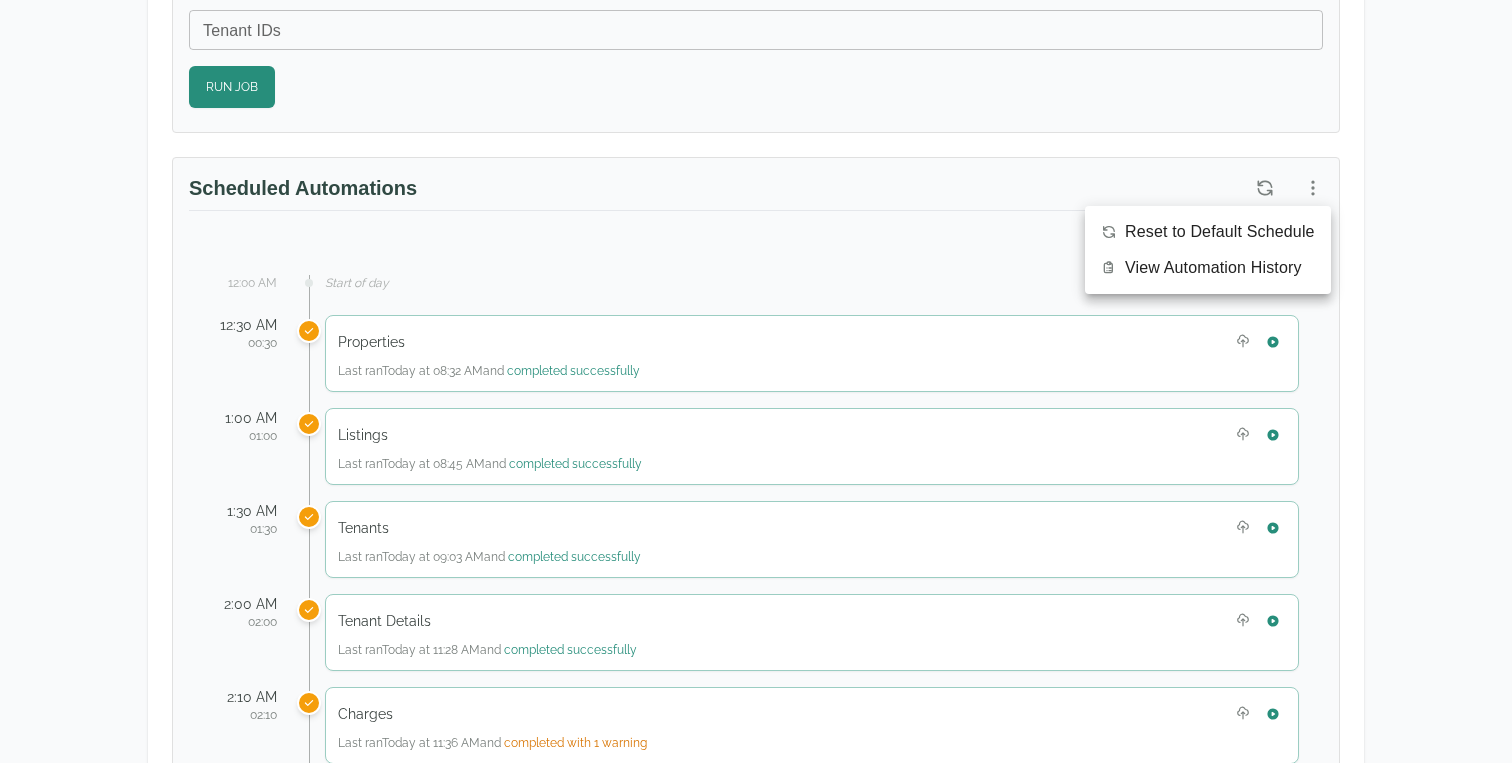 click on "View Automation History" at bounding box center (1213, 268) 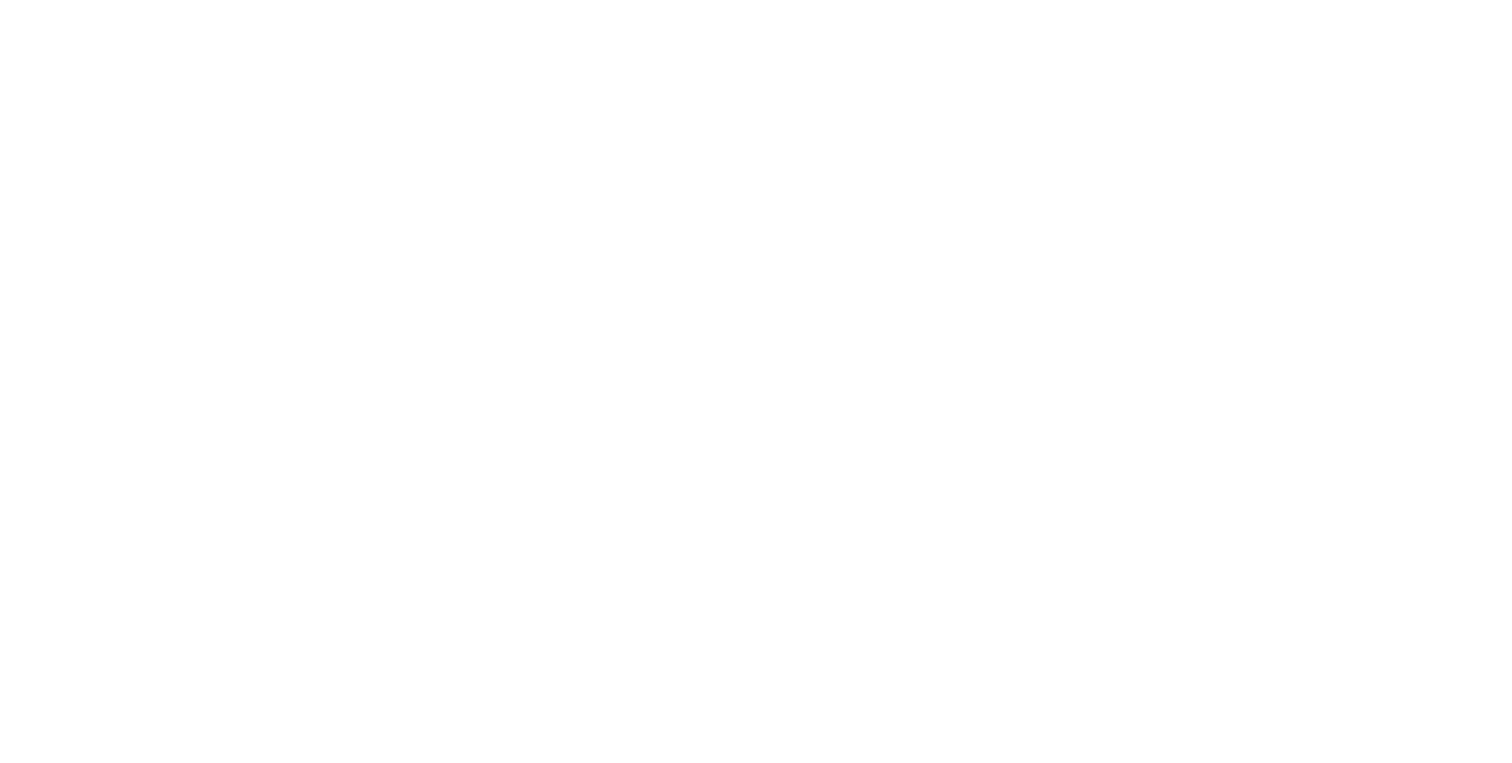 scroll, scrollTop: 0, scrollLeft: 0, axis: both 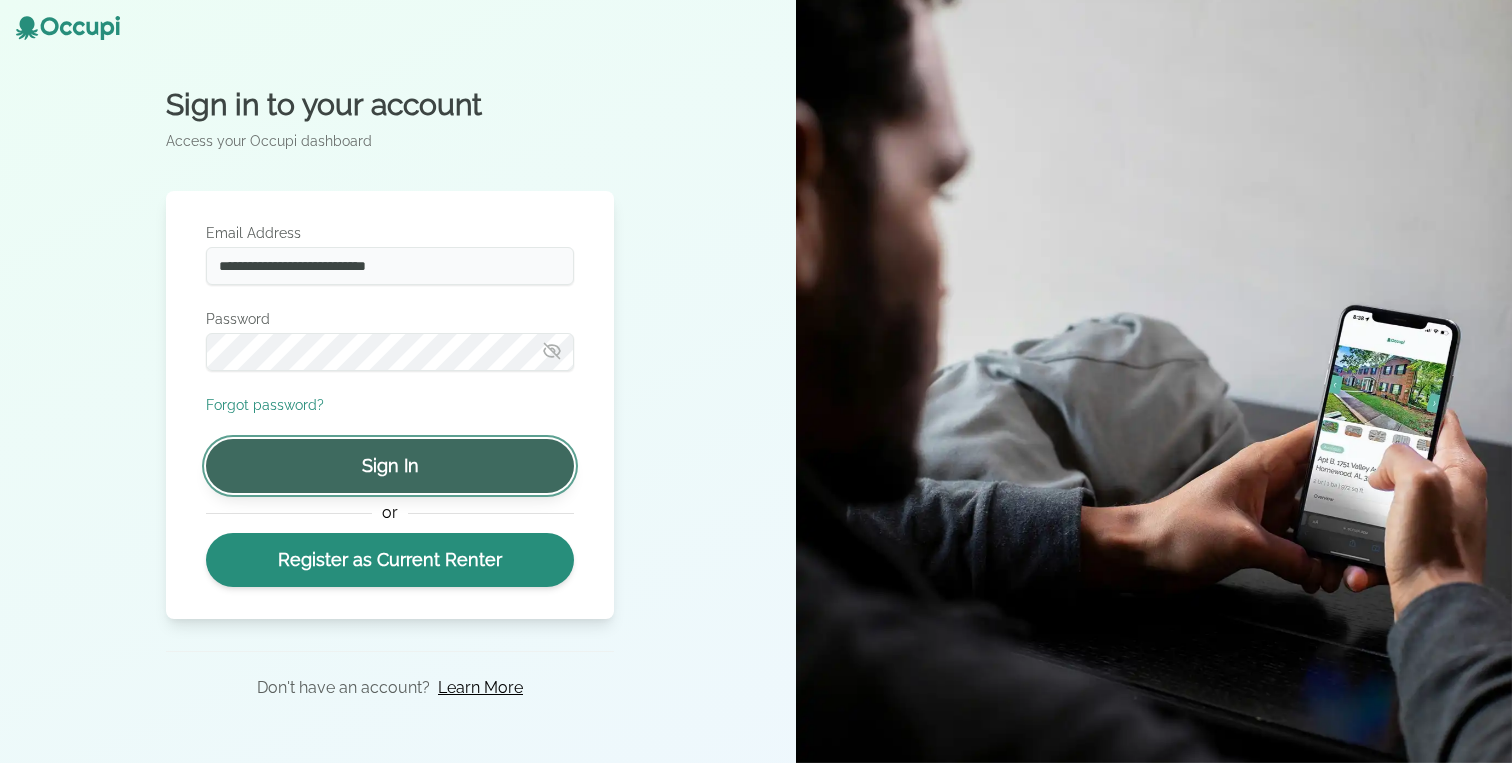 click on "Sign In" at bounding box center [390, 466] 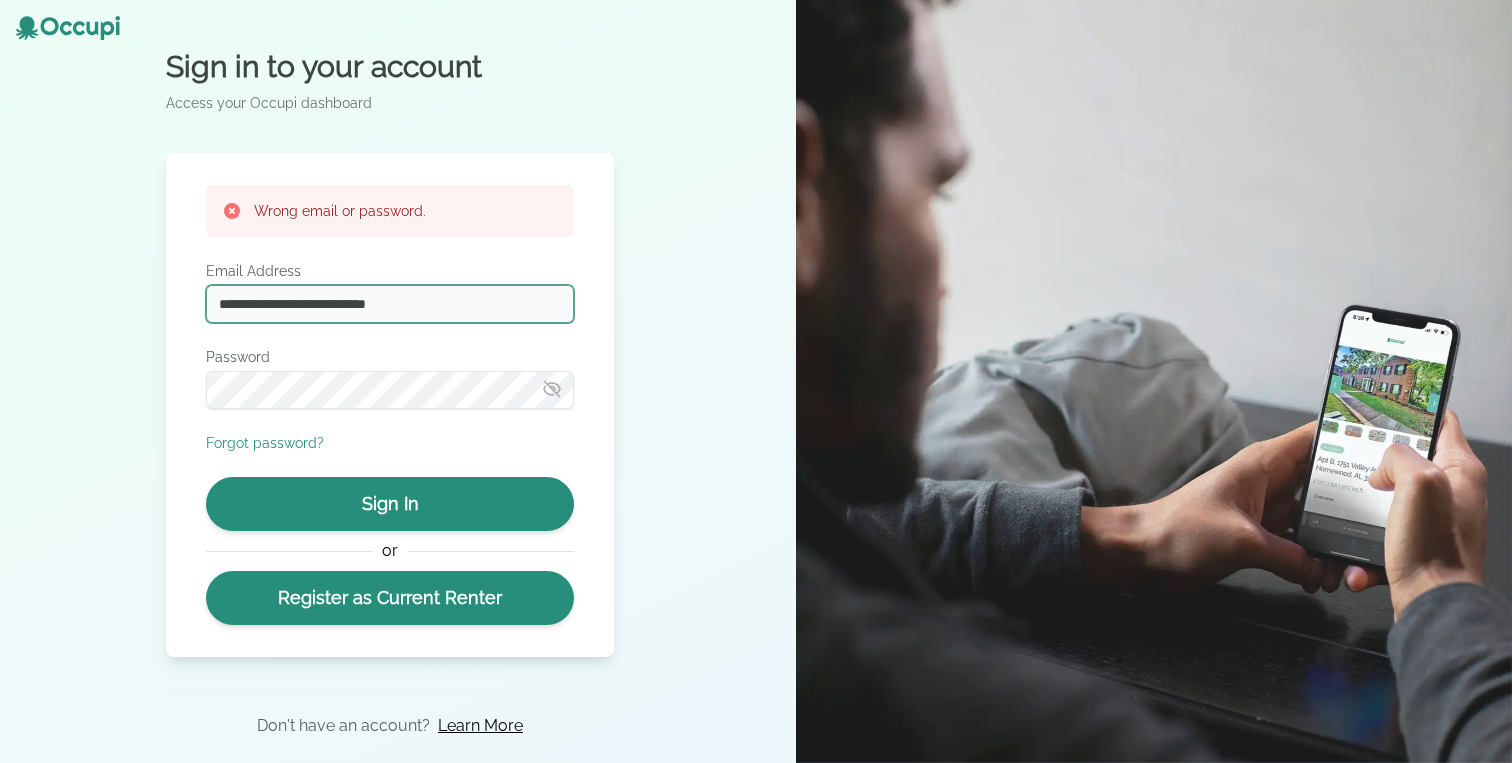 type on "**********" 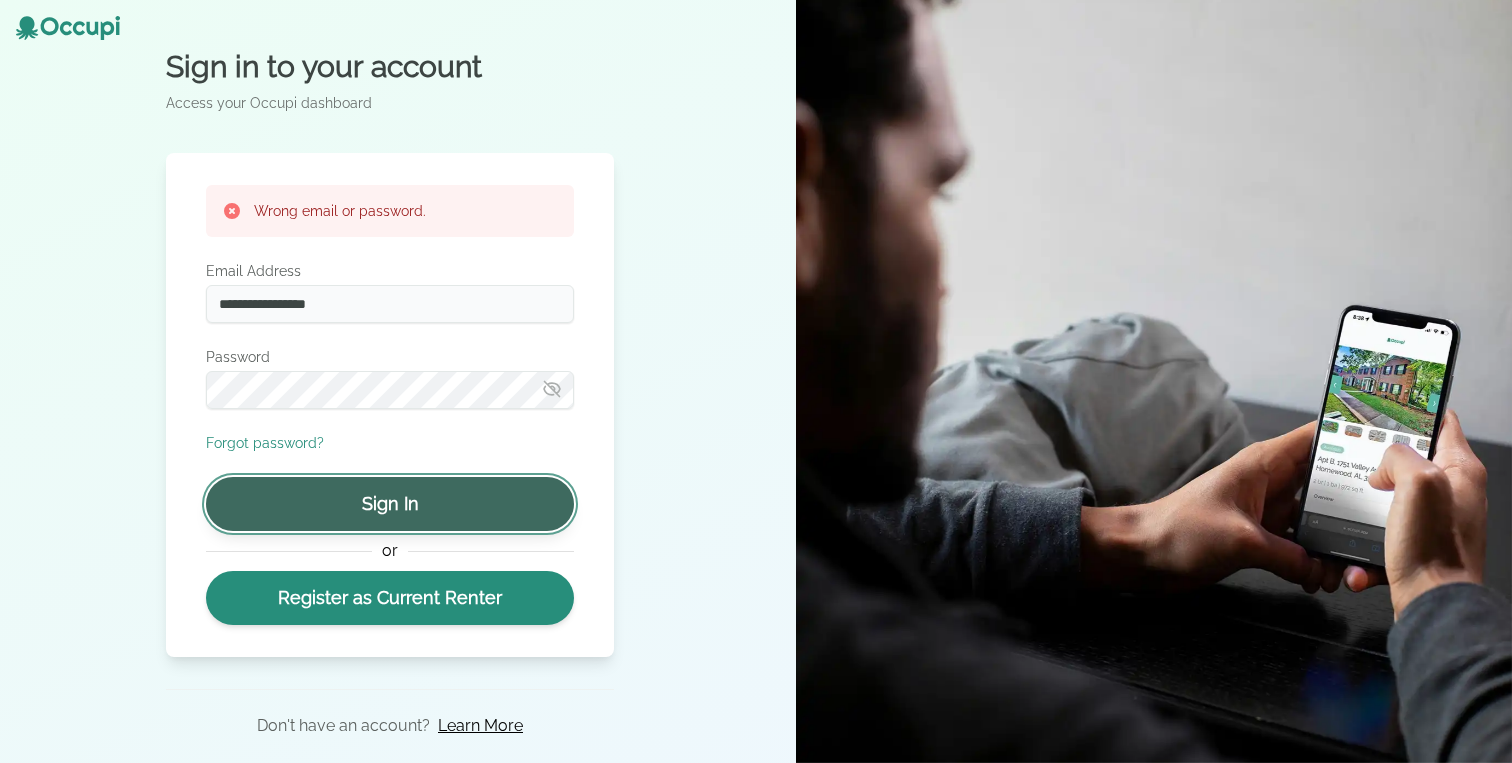 click on "Sign In" at bounding box center [390, 504] 